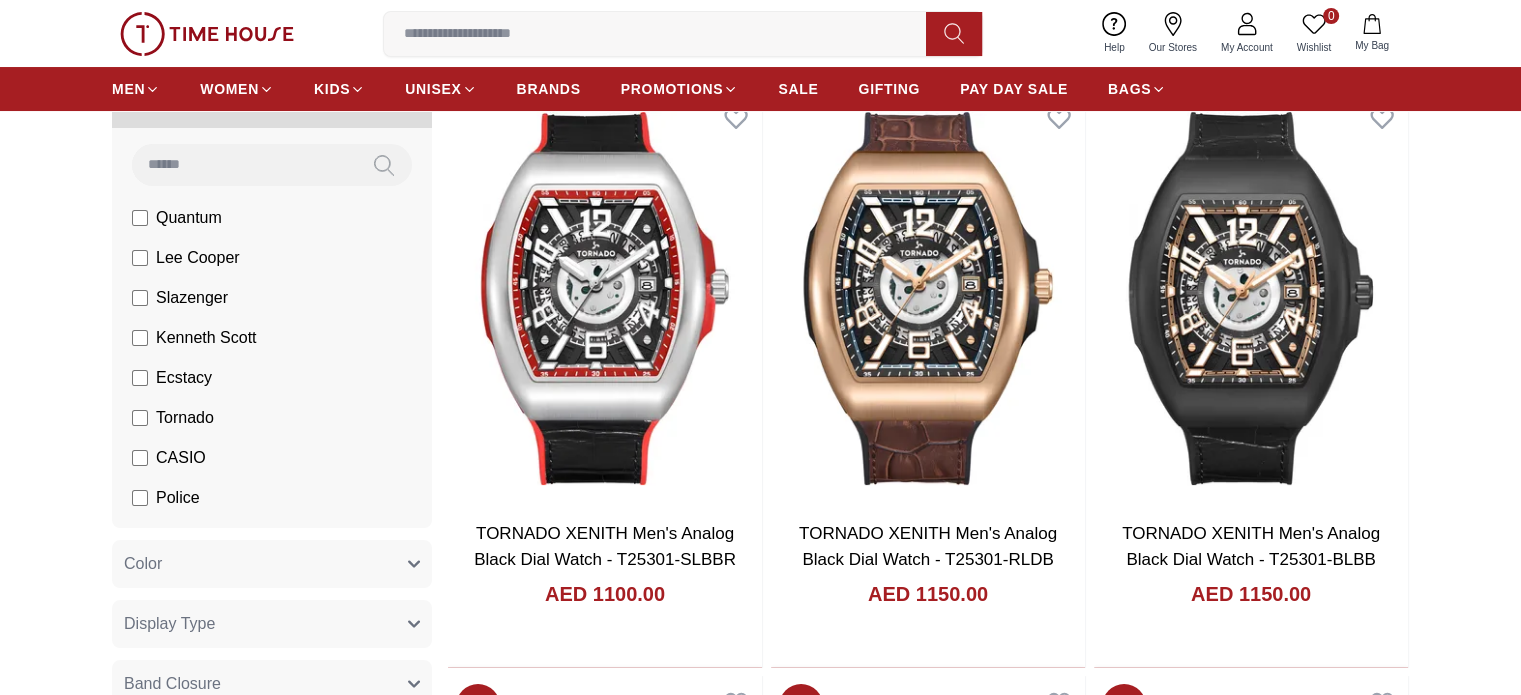 scroll, scrollTop: 200, scrollLeft: 0, axis: vertical 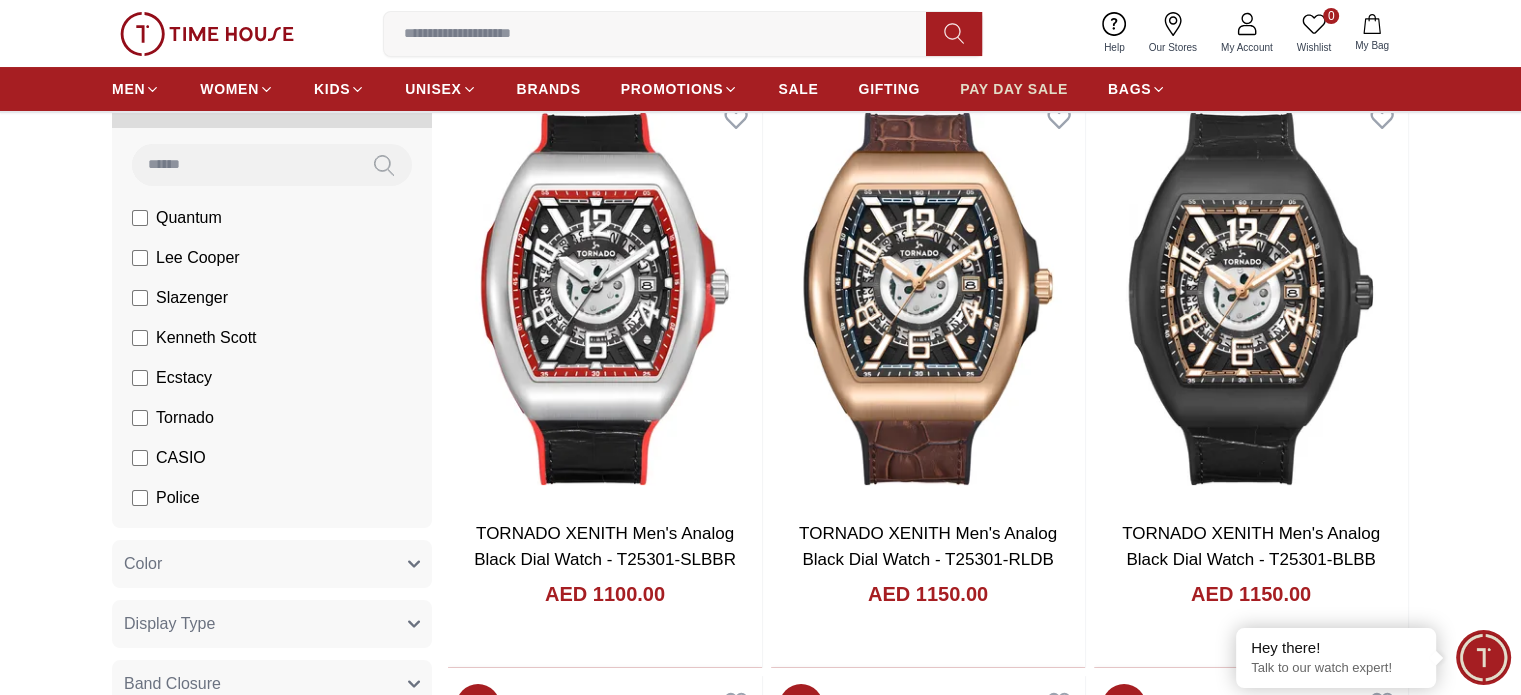 click on "PAY DAY SALE" at bounding box center [1014, 89] 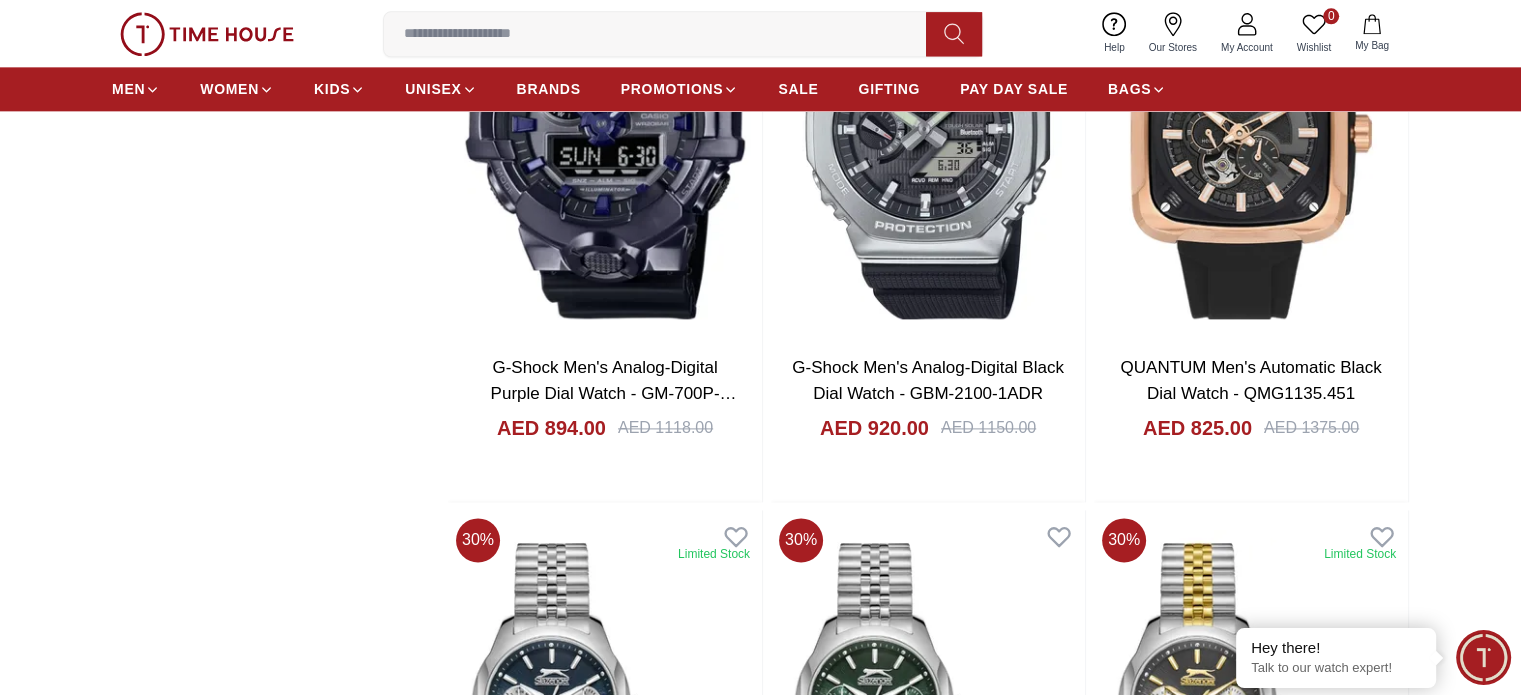 scroll, scrollTop: 2700, scrollLeft: 0, axis: vertical 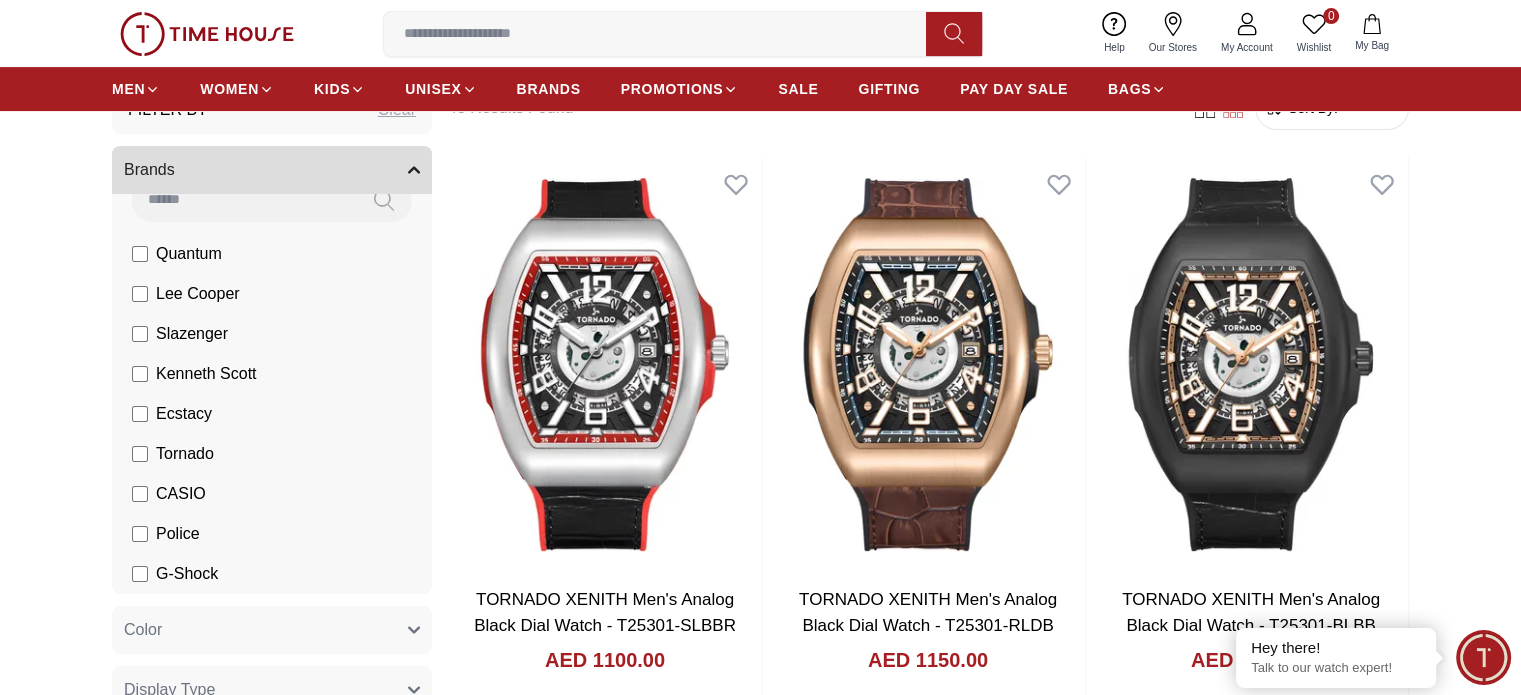 click on "Lee Cooper" at bounding box center (186, 294) 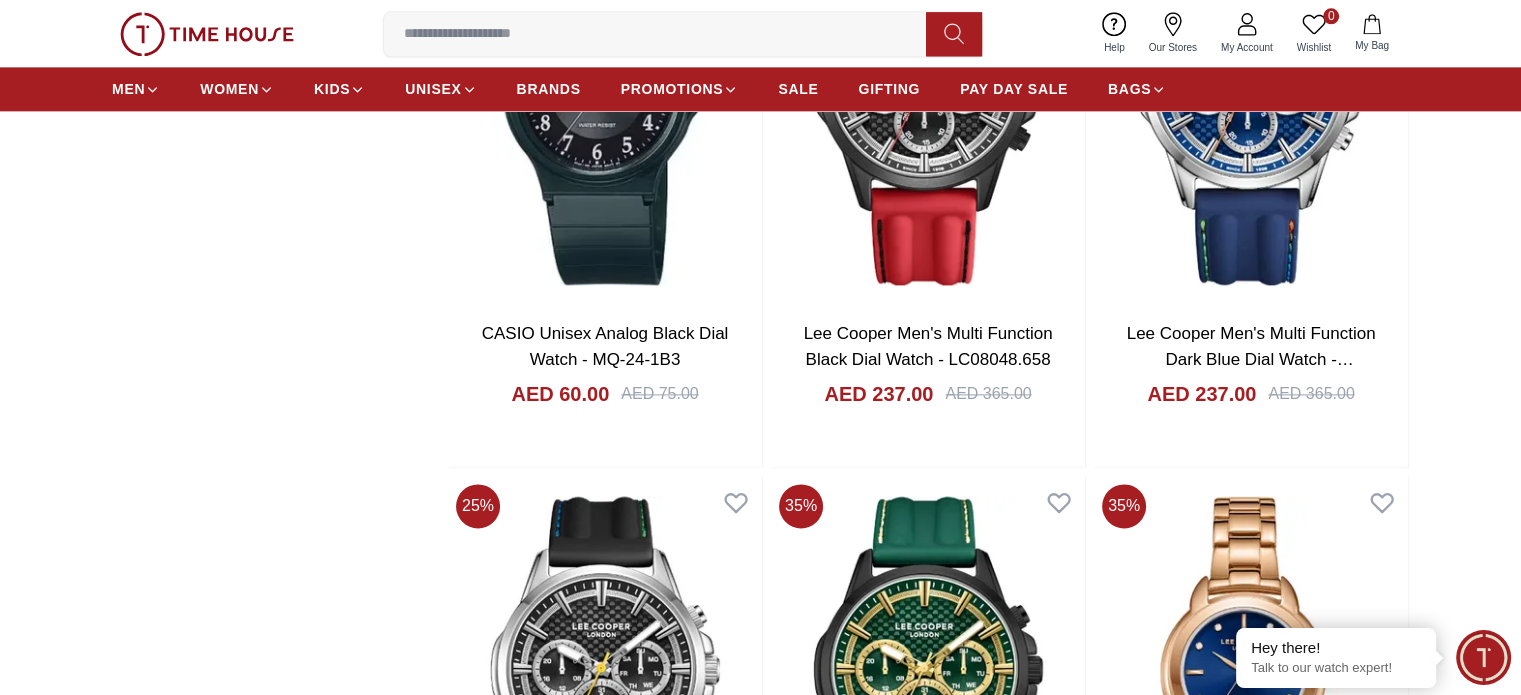 scroll, scrollTop: 2627, scrollLeft: 0, axis: vertical 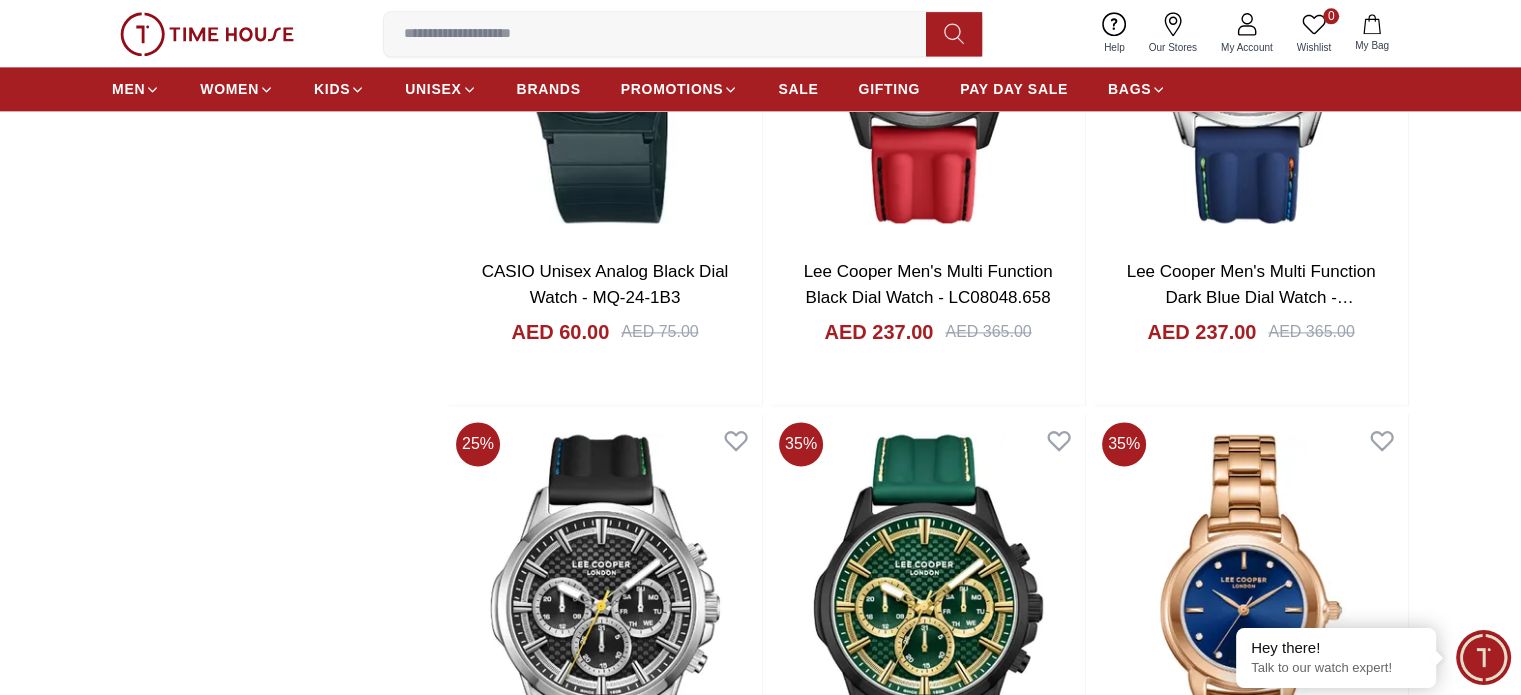 click at bounding box center (605, 1789) 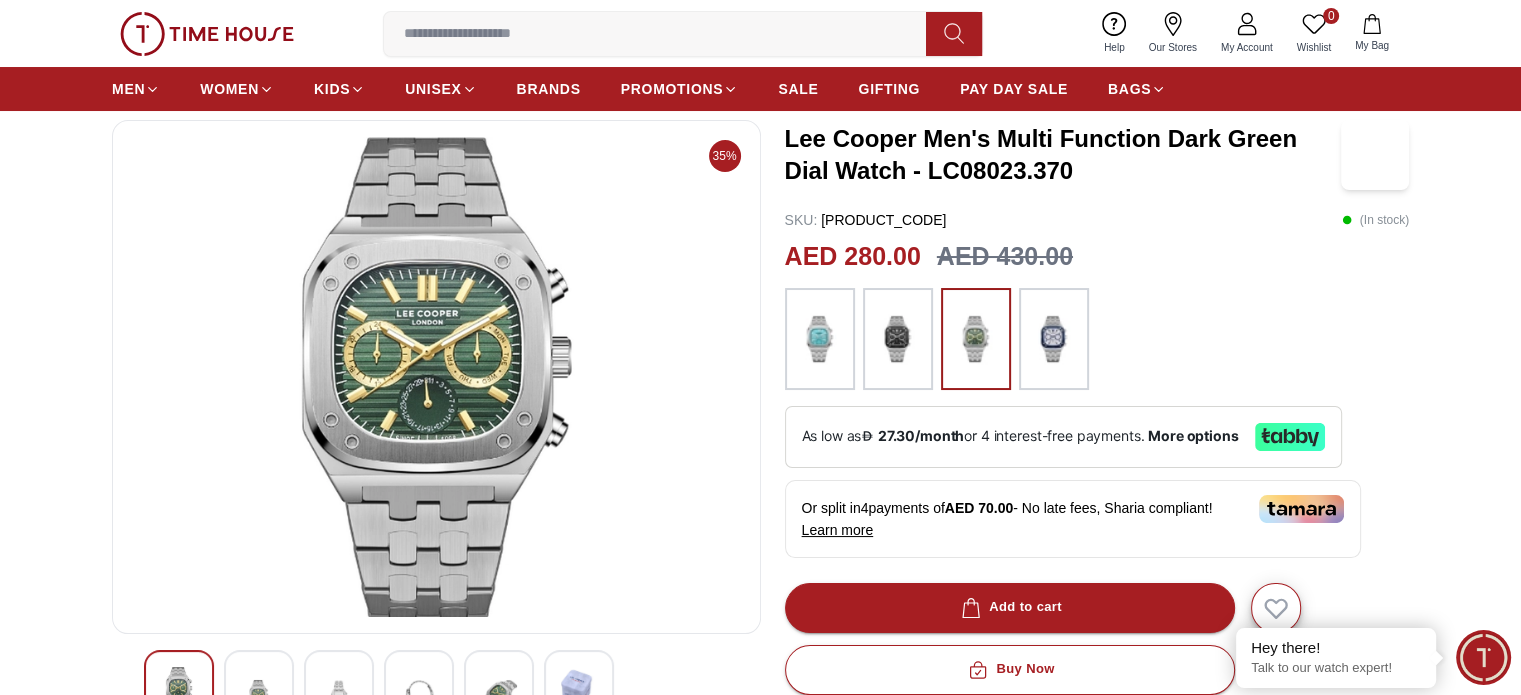 scroll, scrollTop: 400, scrollLeft: 0, axis: vertical 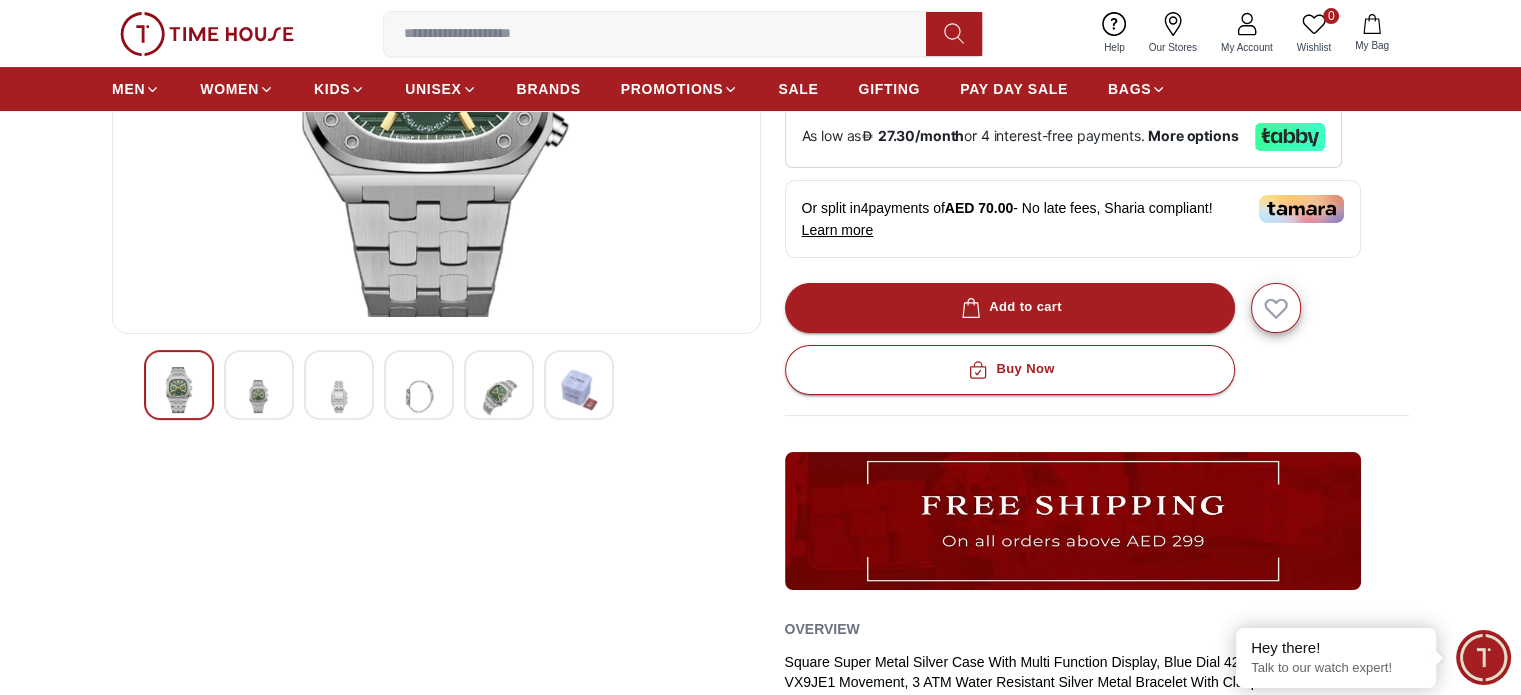 click at bounding box center [499, 396] 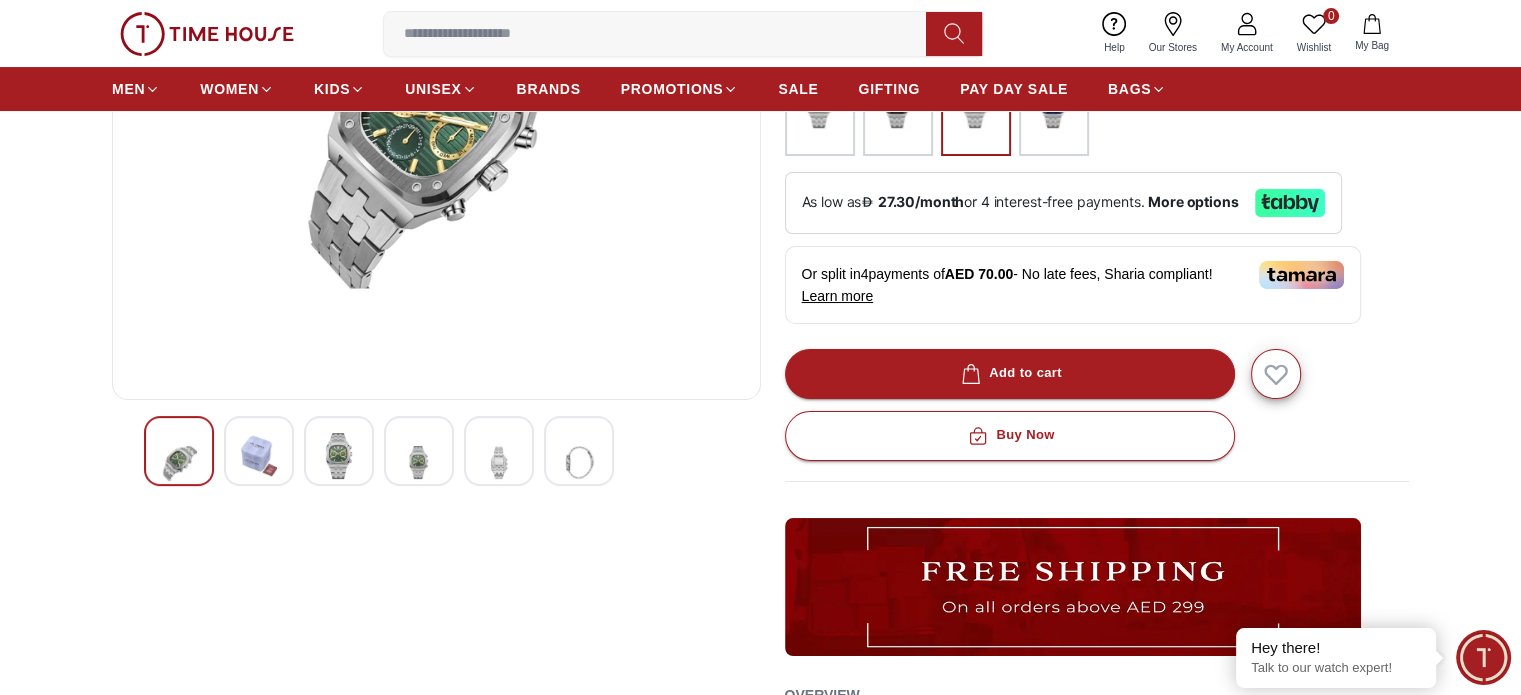 scroll, scrollTop: 200, scrollLeft: 0, axis: vertical 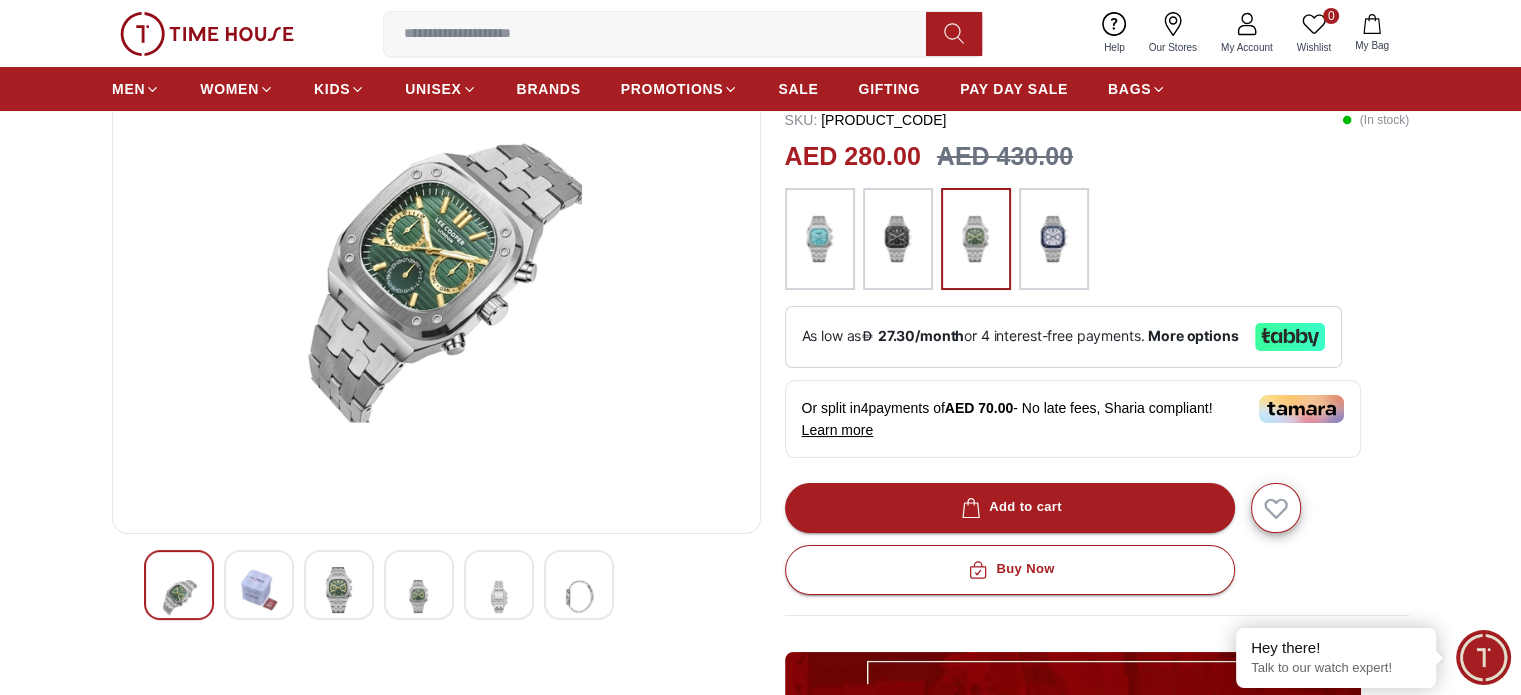 click at bounding box center [419, 596] 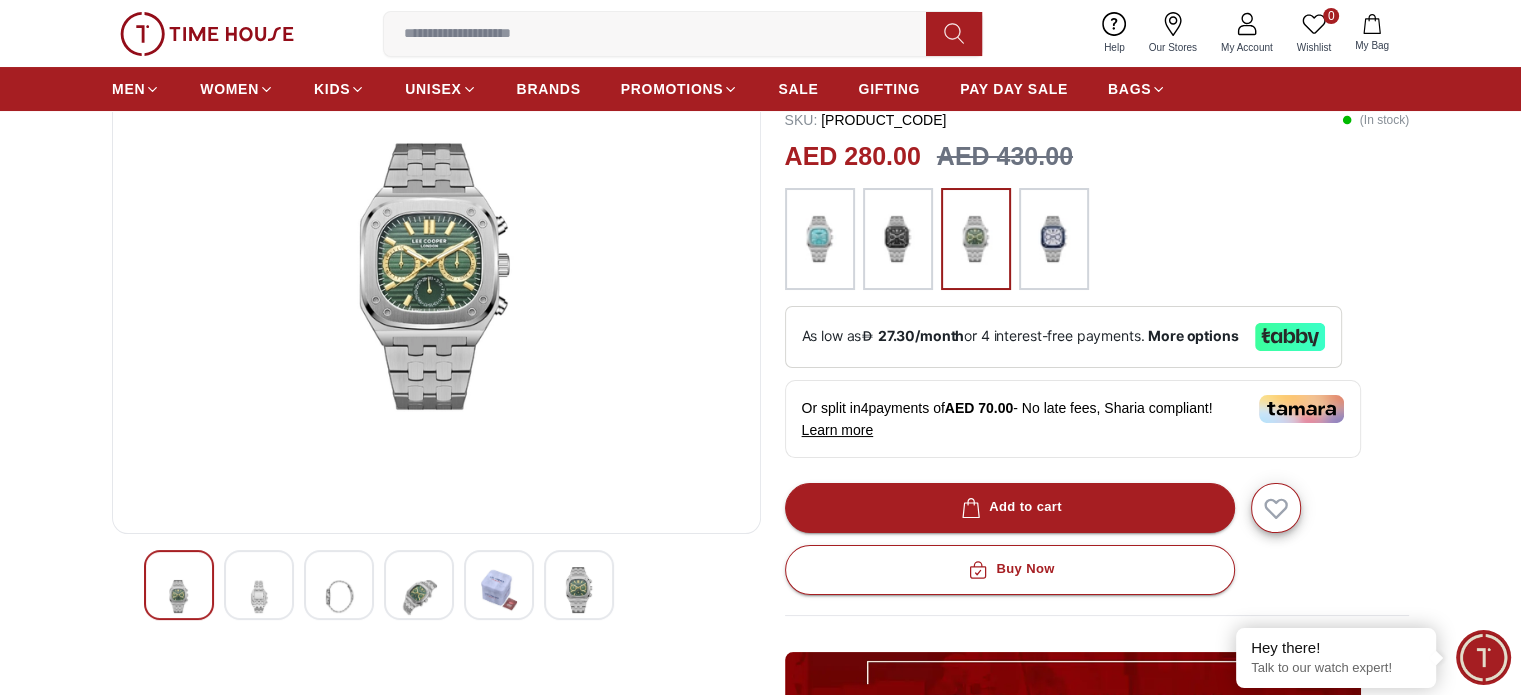 click at bounding box center [339, 596] 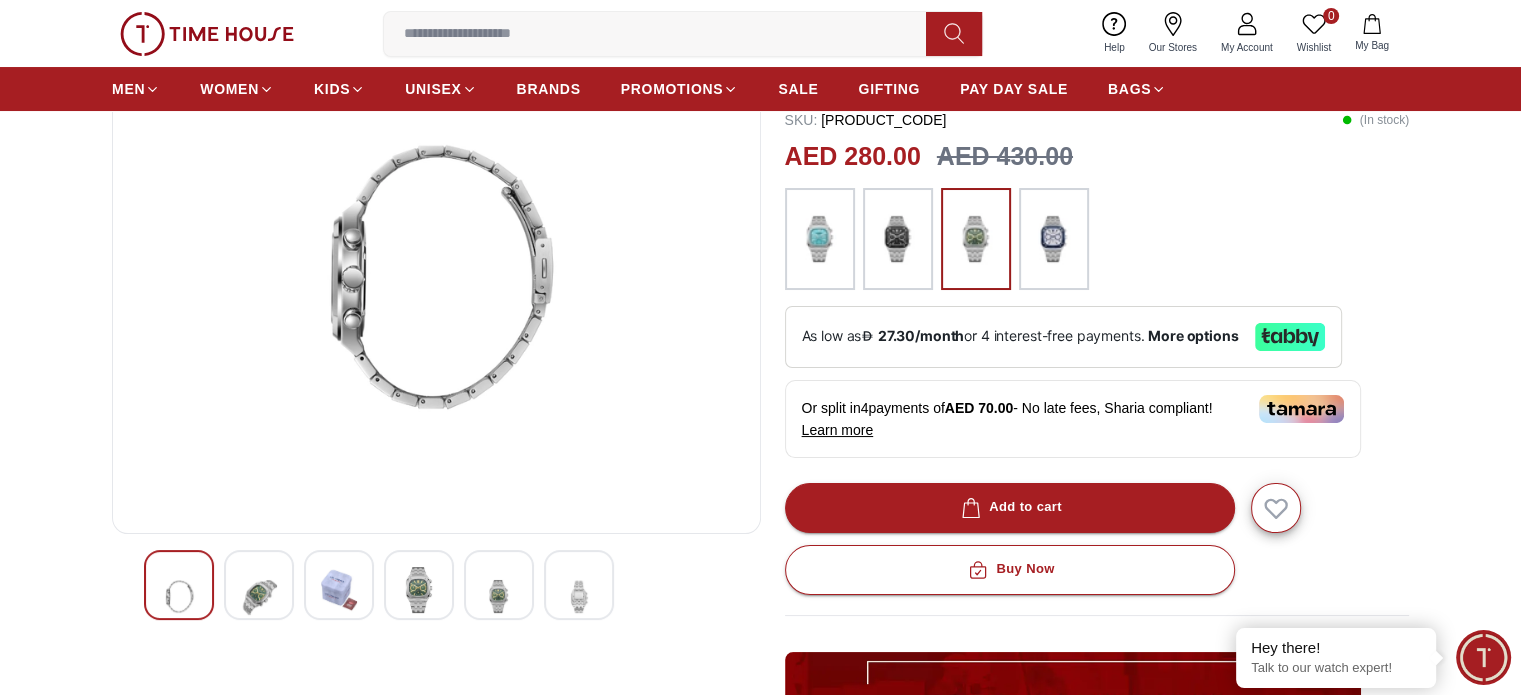 click at bounding box center [259, 596] 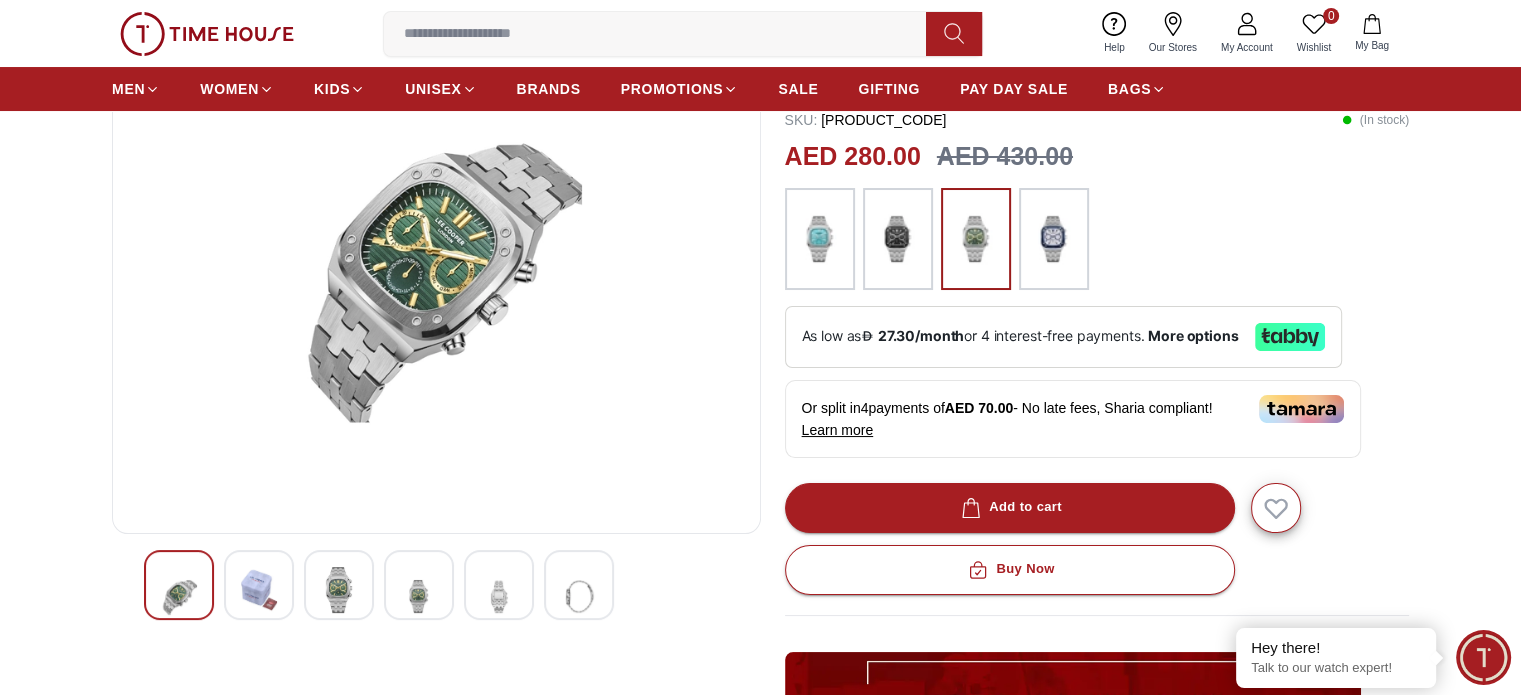 click at bounding box center (339, 590) 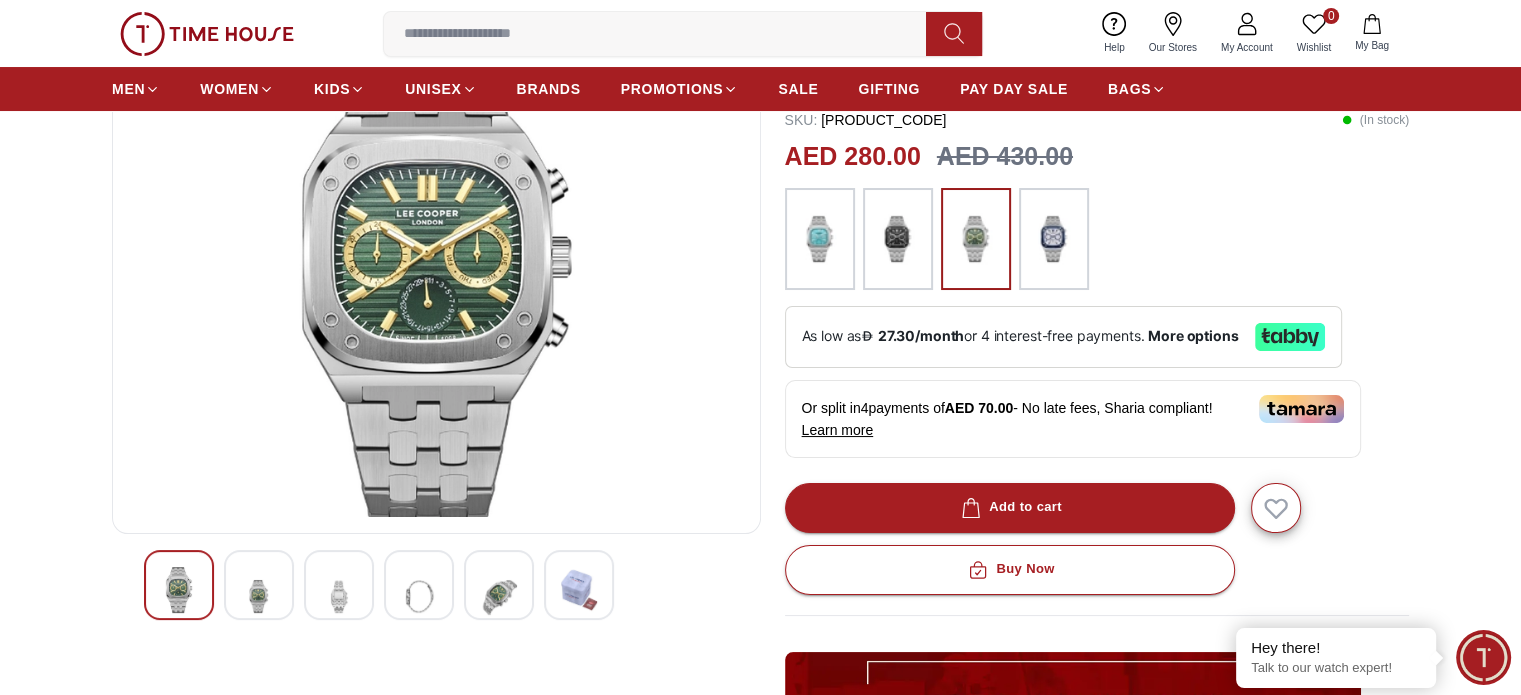 click at bounding box center (419, 585) 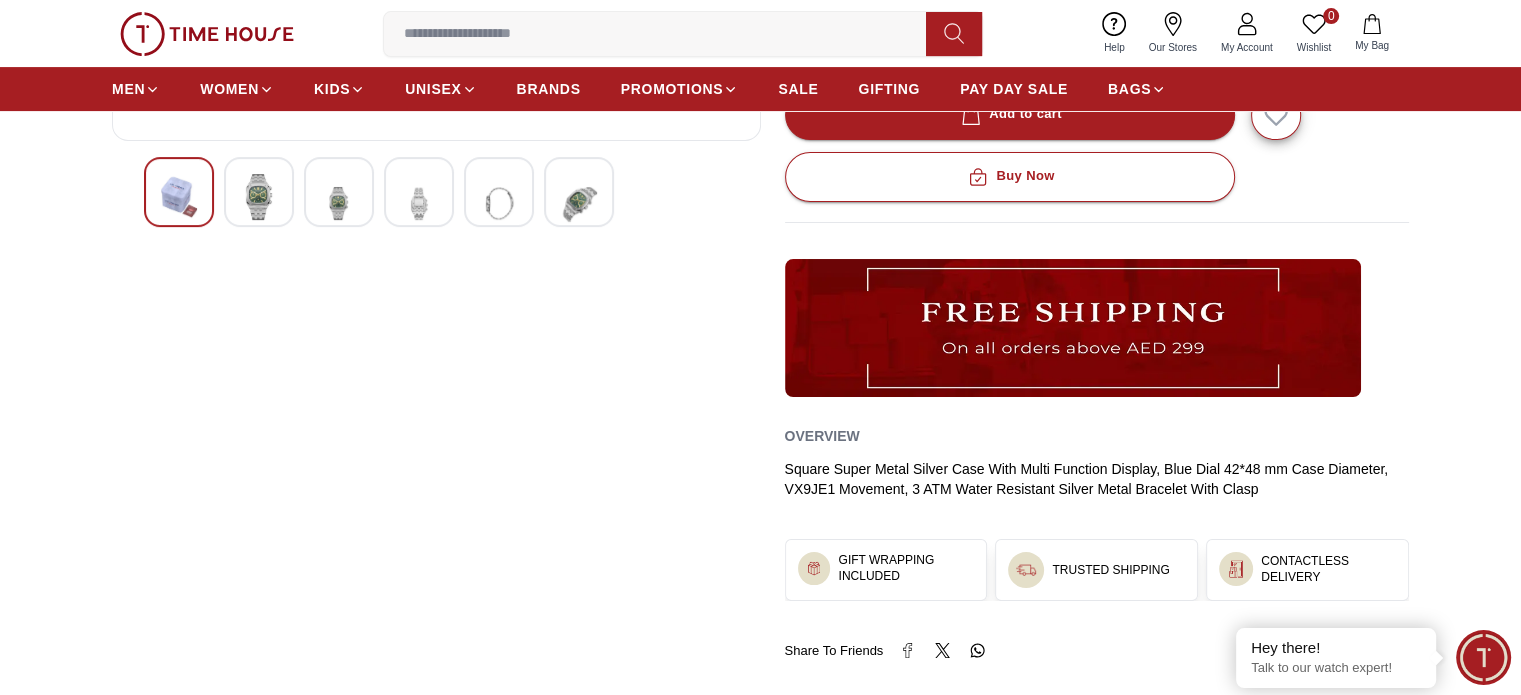 scroll, scrollTop: 700, scrollLeft: 0, axis: vertical 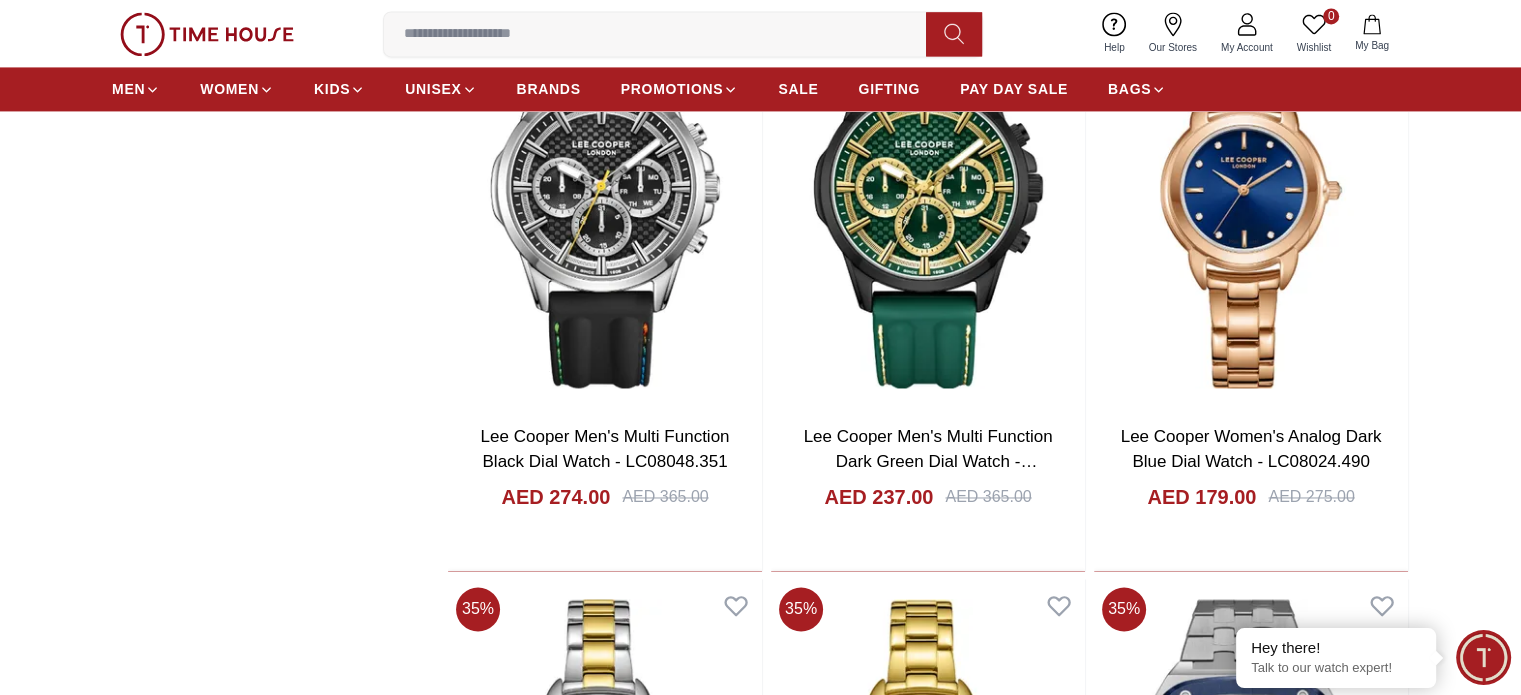 click at bounding box center [663, 34] 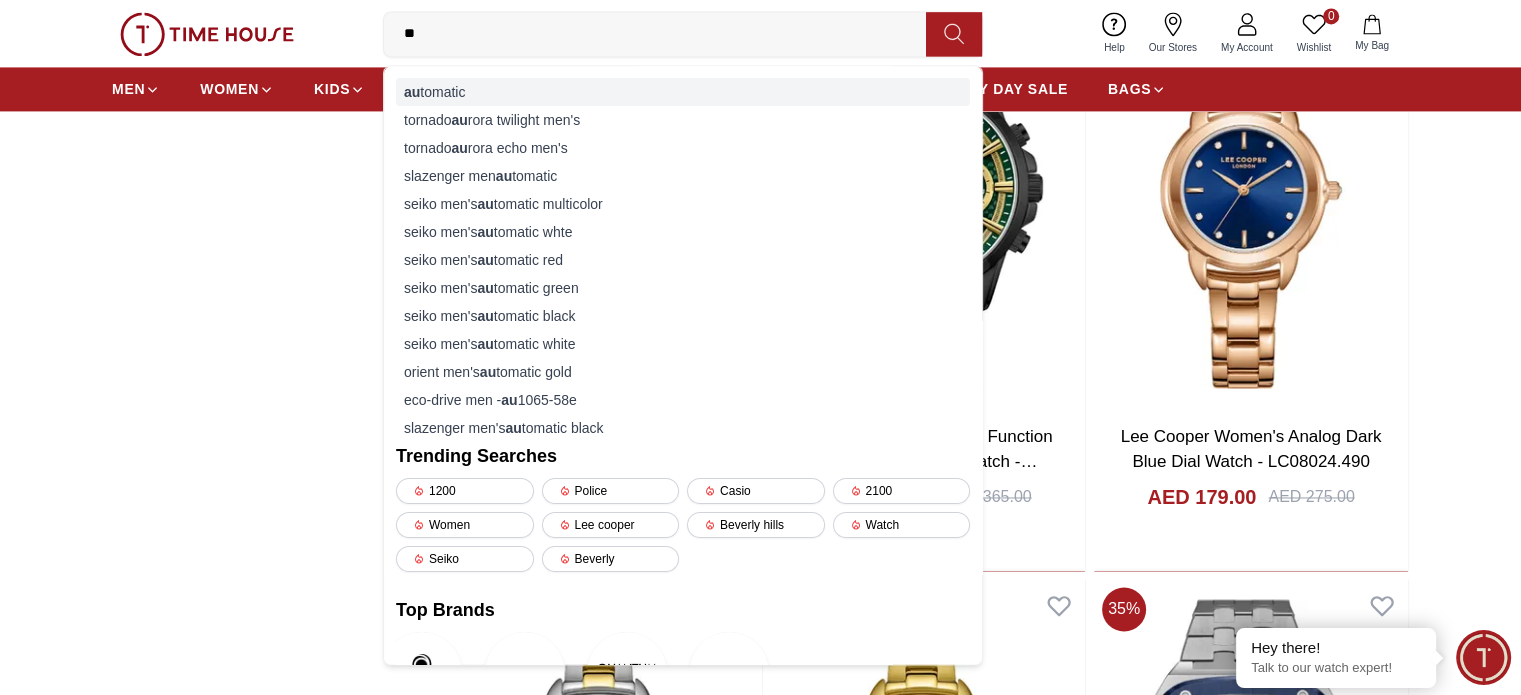 type on "**" 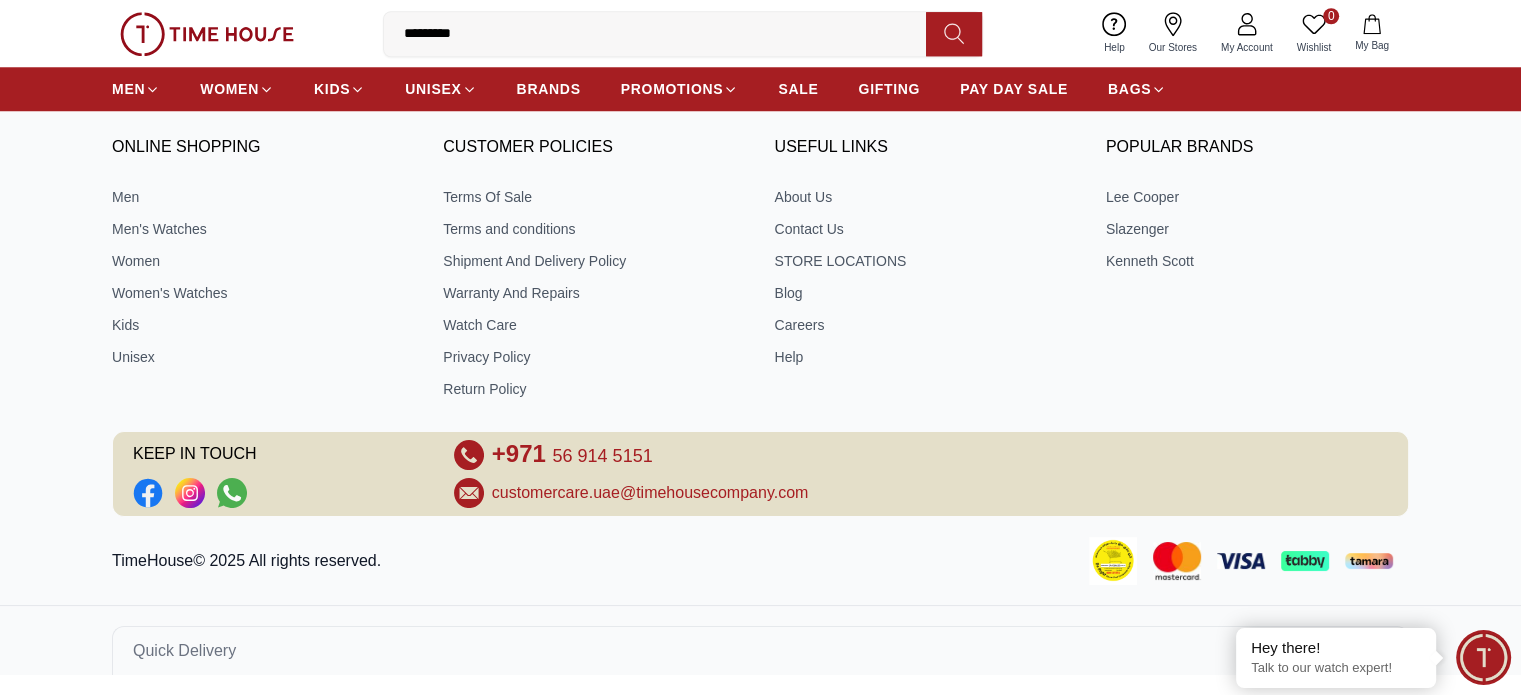 scroll, scrollTop: 0, scrollLeft: 0, axis: both 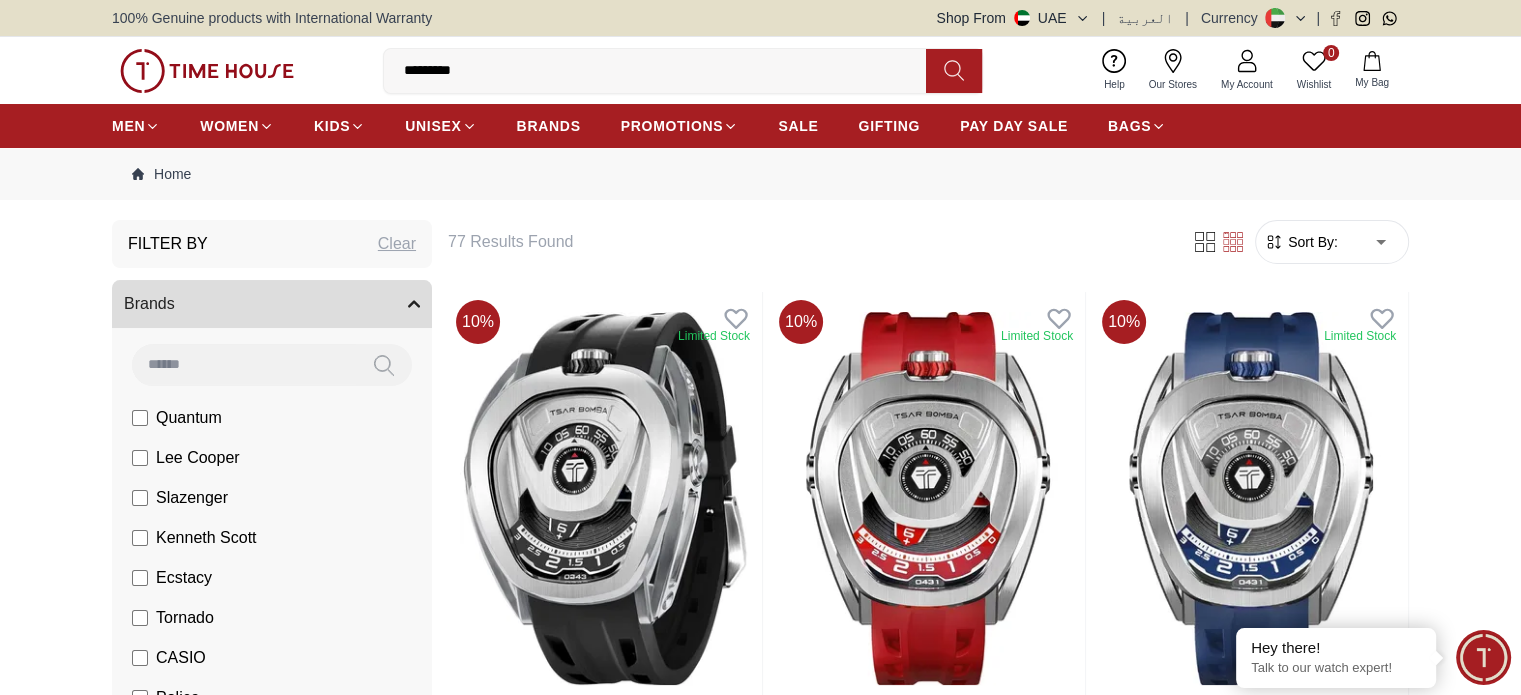 click on "*********" at bounding box center (663, 71) 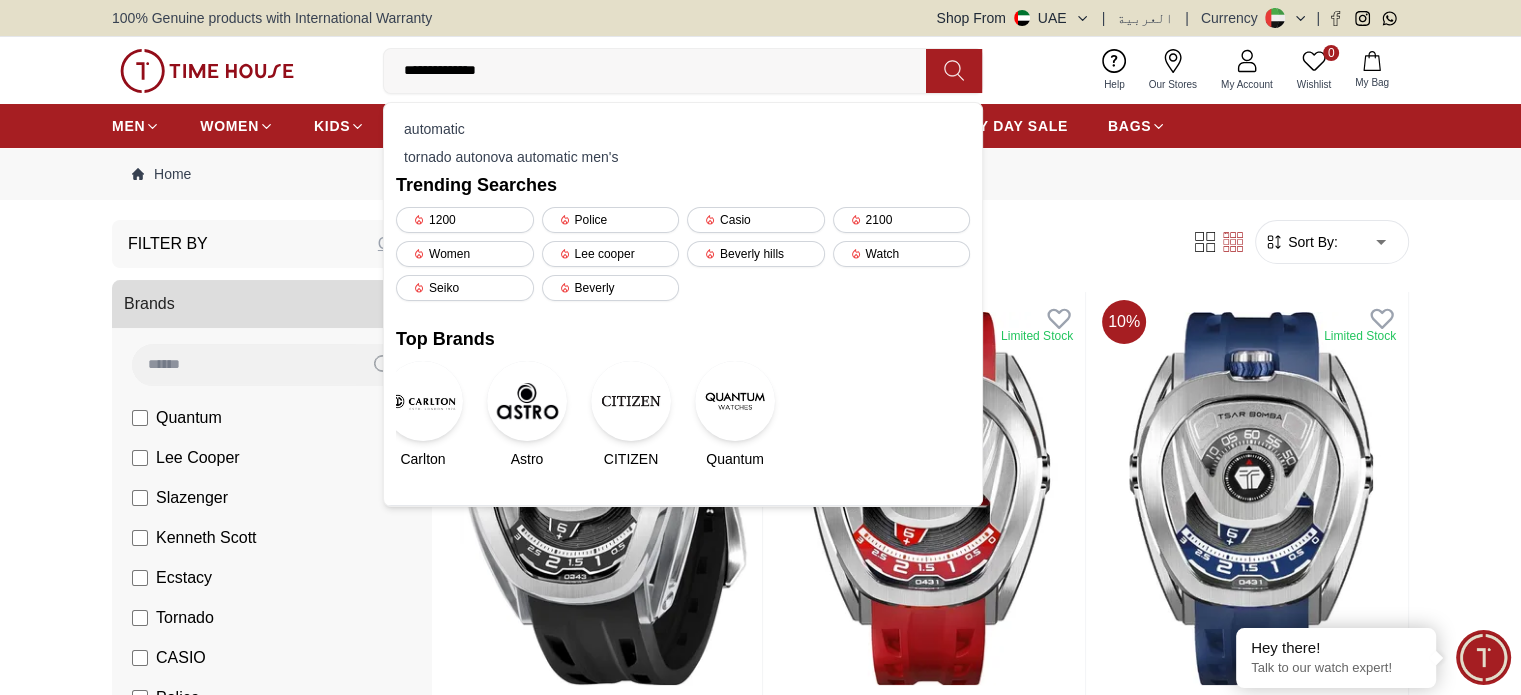 type on "**********" 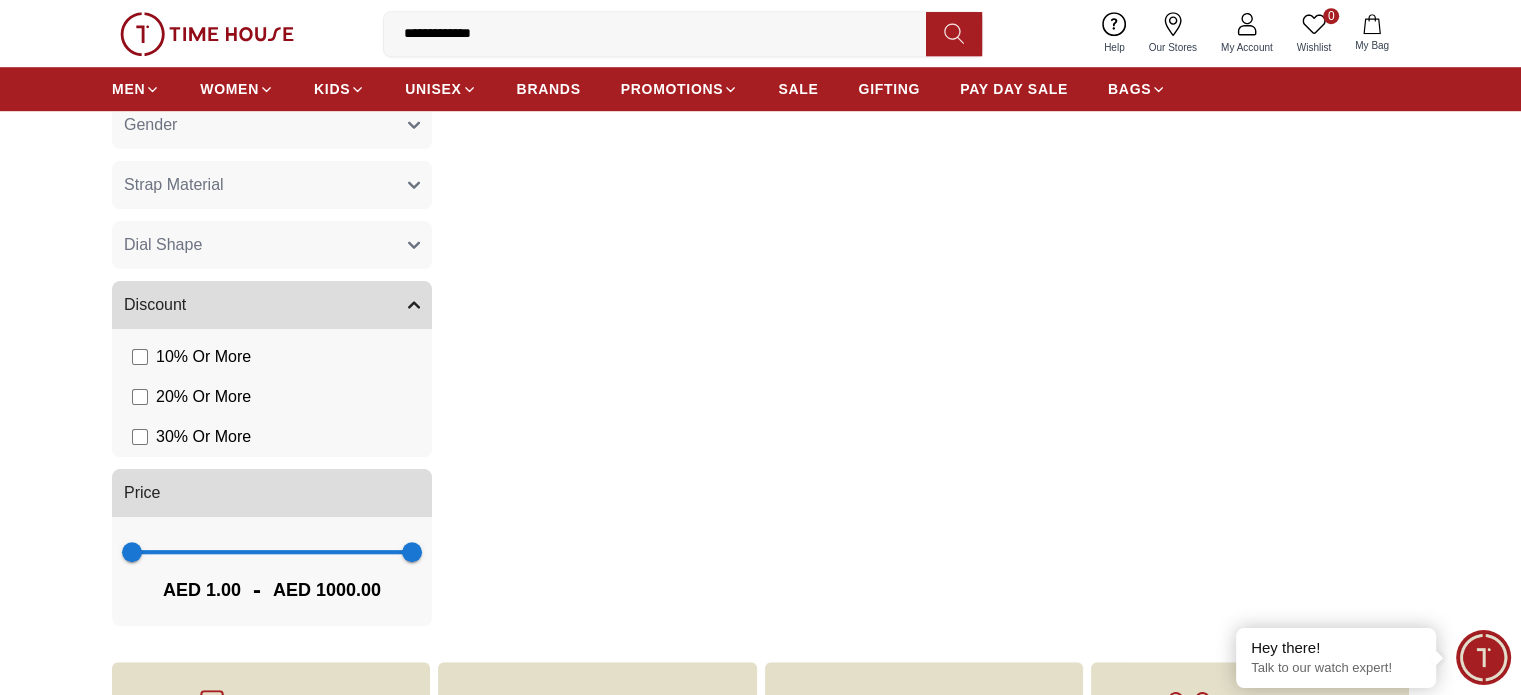 scroll, scrollTop: 1500, scrollLeft: 0, axis: vertical 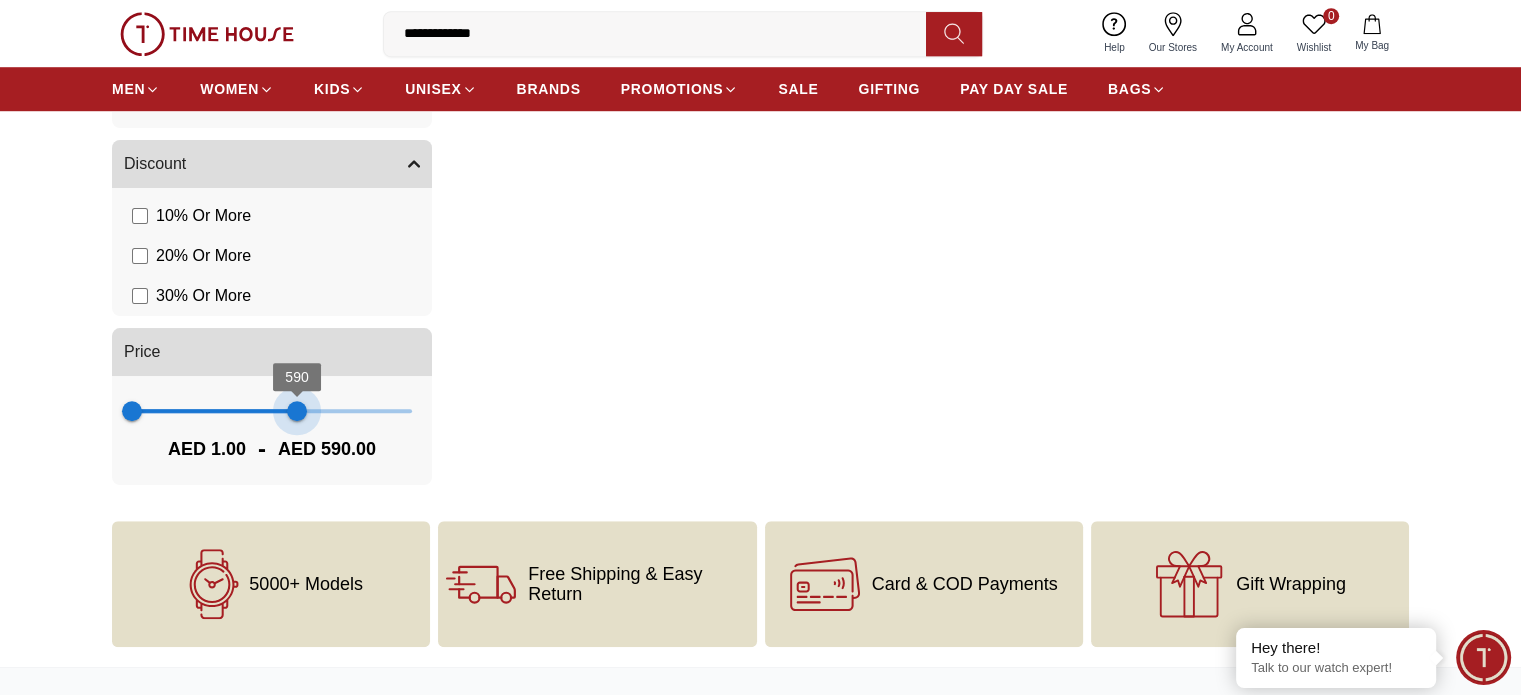 drag, startPoint x: 404, startPoint y: 410, endPoint x: 297, endPoint y: 414, distance: 107.07474 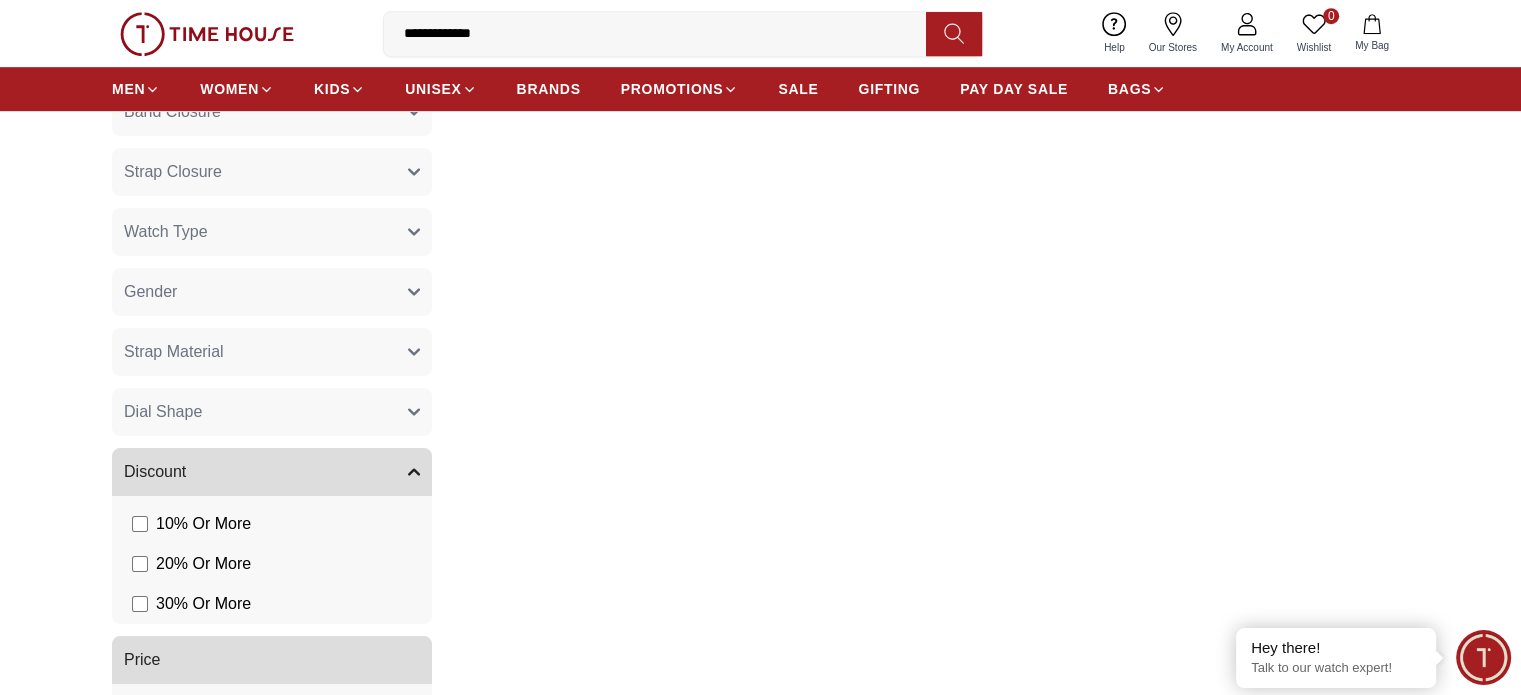 scroll, scrollTop: 1400, scrollLeft: 0, axis: vertical 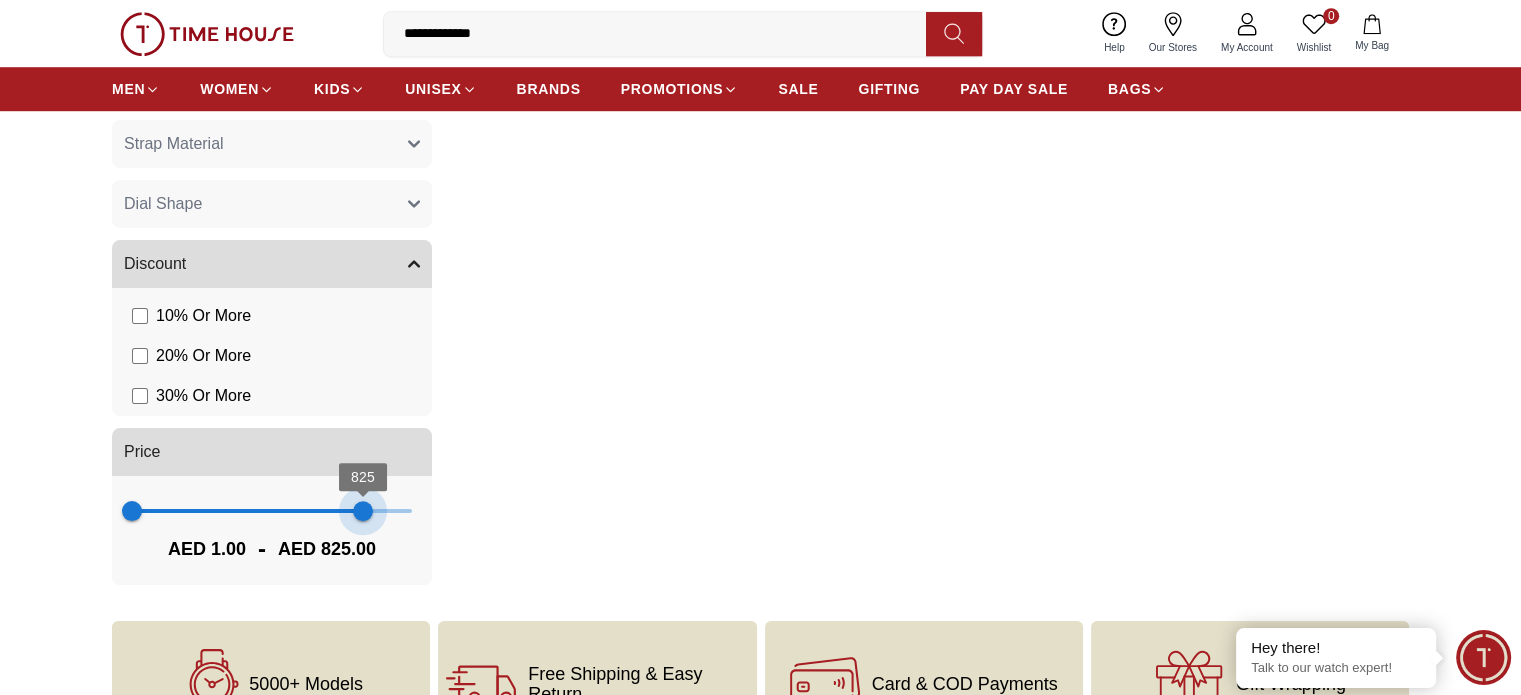 type on "***" 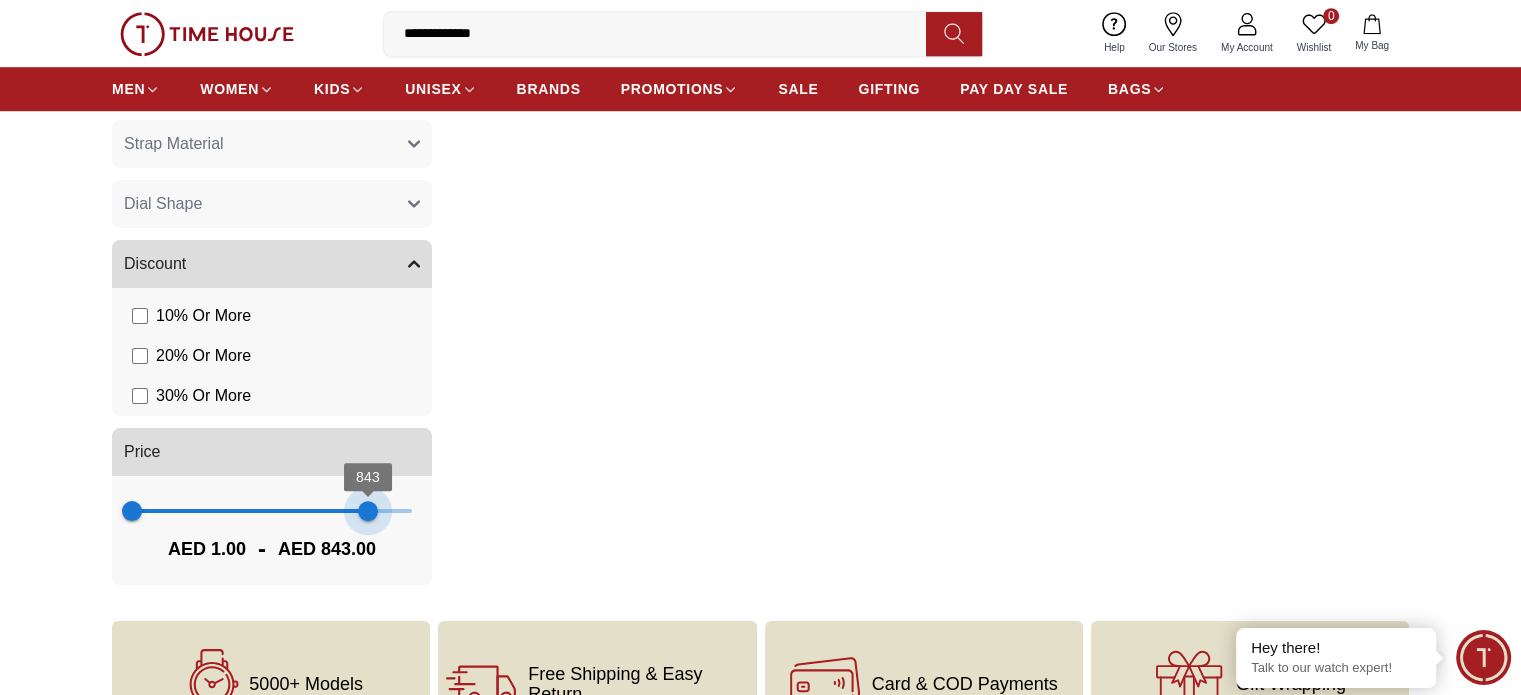 drag, startPoint x: 291, startPoint y: 507, endPoint x: 368, endPoint y: 519, distance: 77.92946 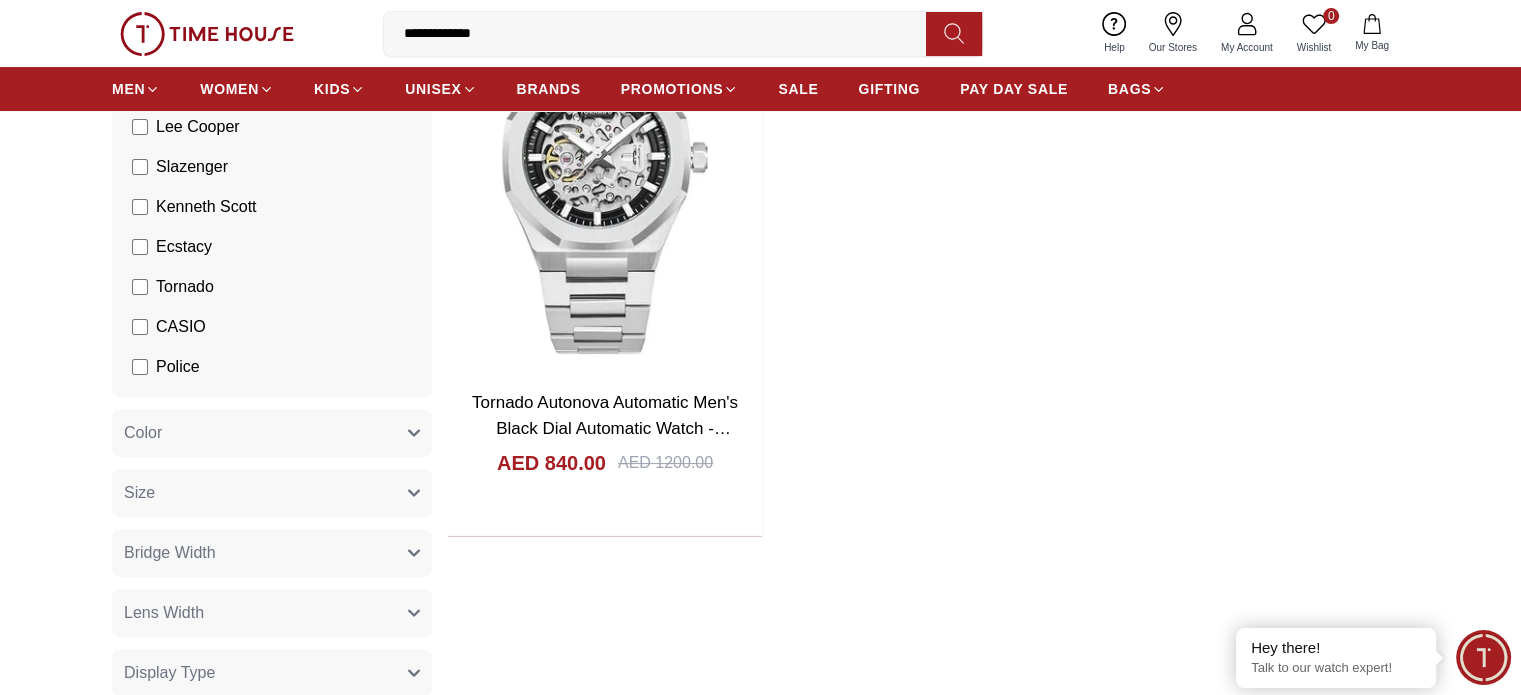 scroll, scrollTop: 100, scrollLeft: 0, axis: vertical 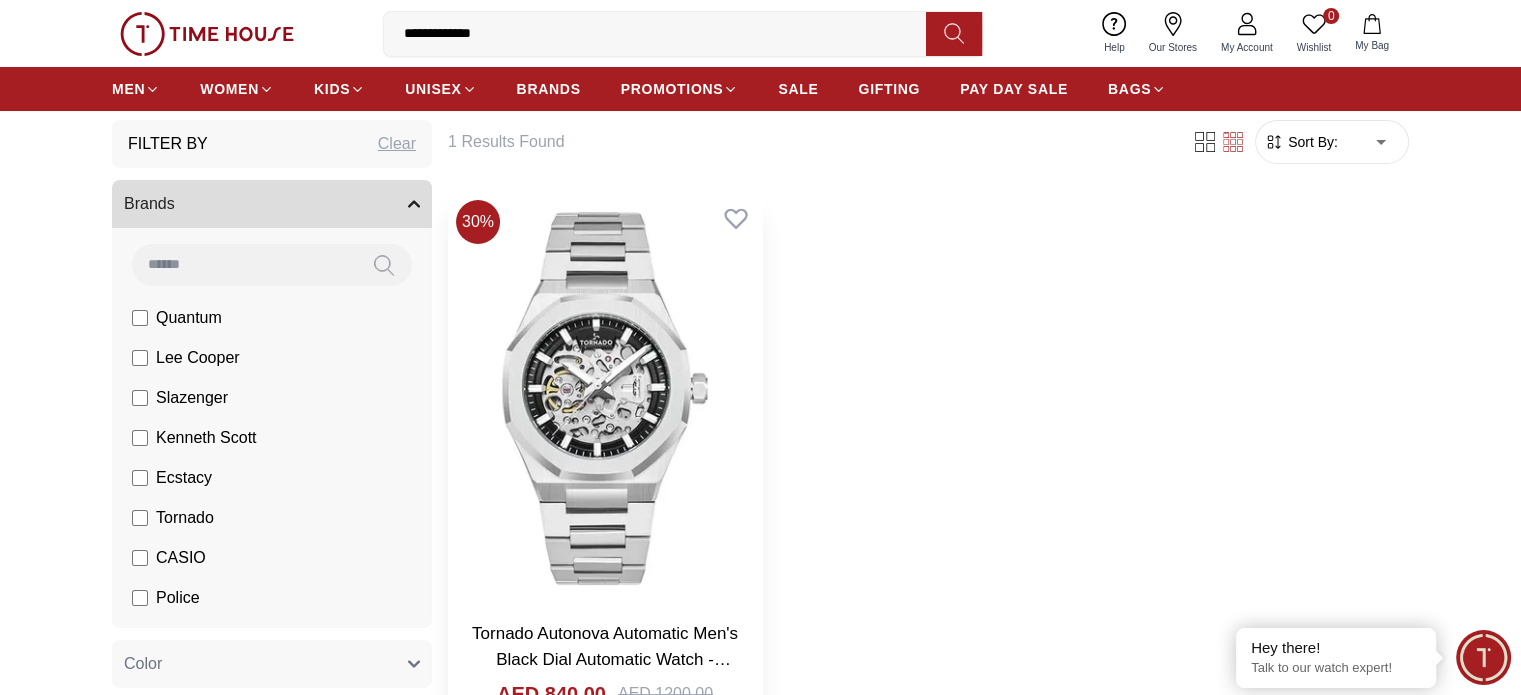 click at bounding box center (605, 398) 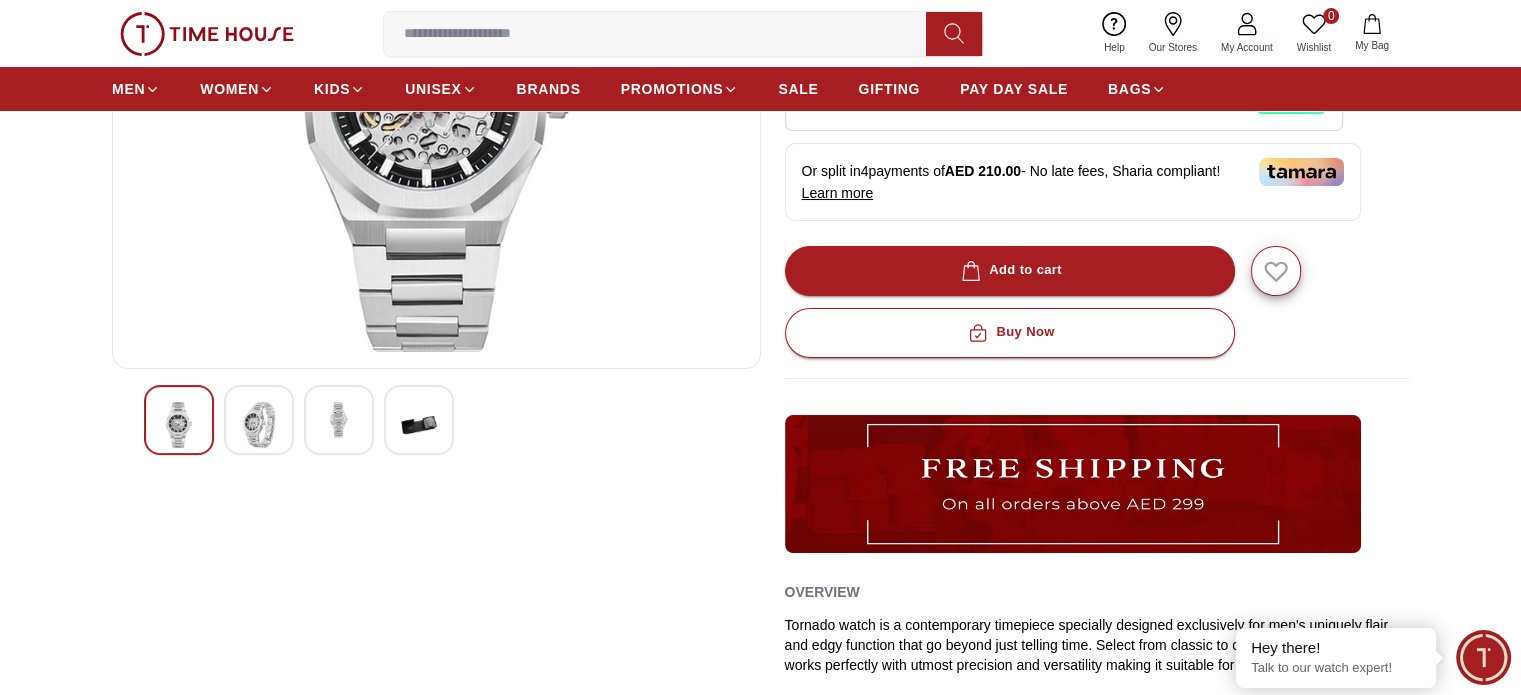 scroll, scrollTop: 400, scrollLeft: 0, axis: vertical 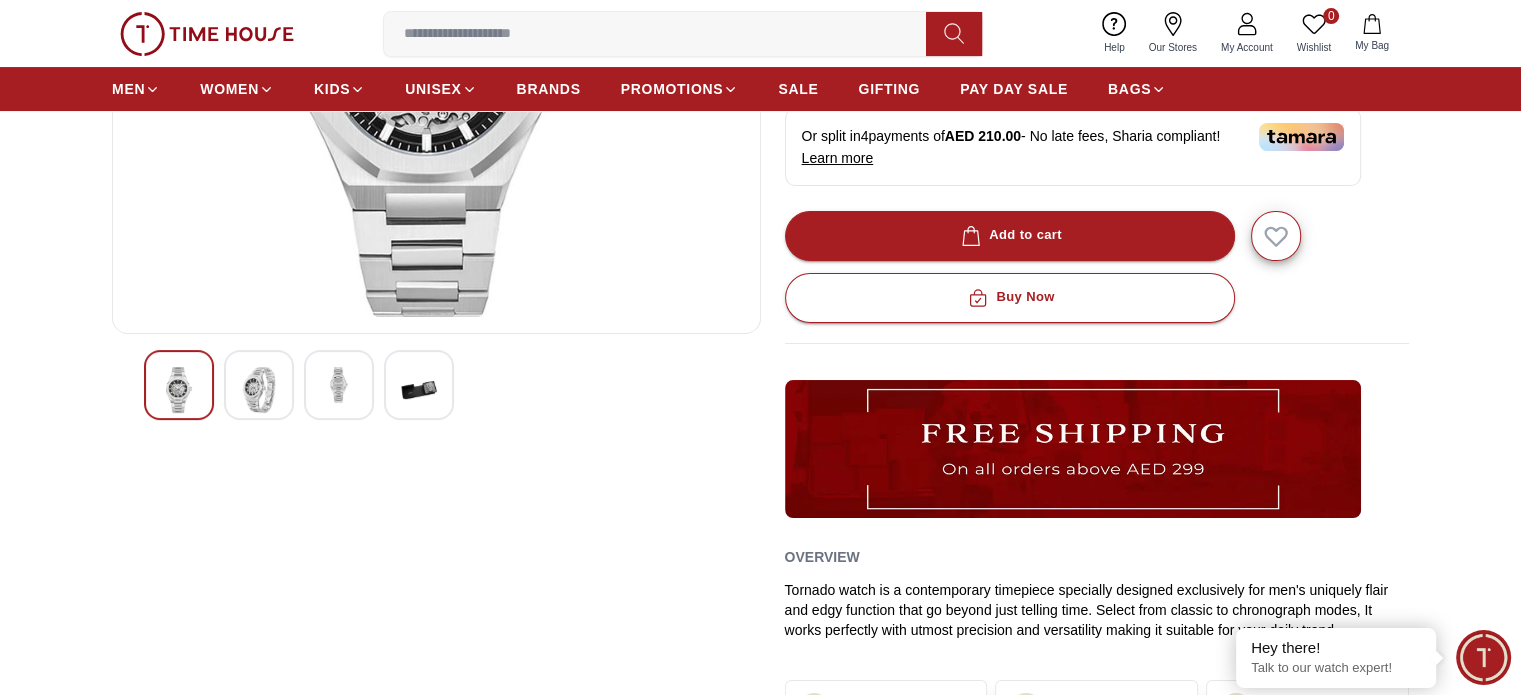 click at bounding box center [419, 390] 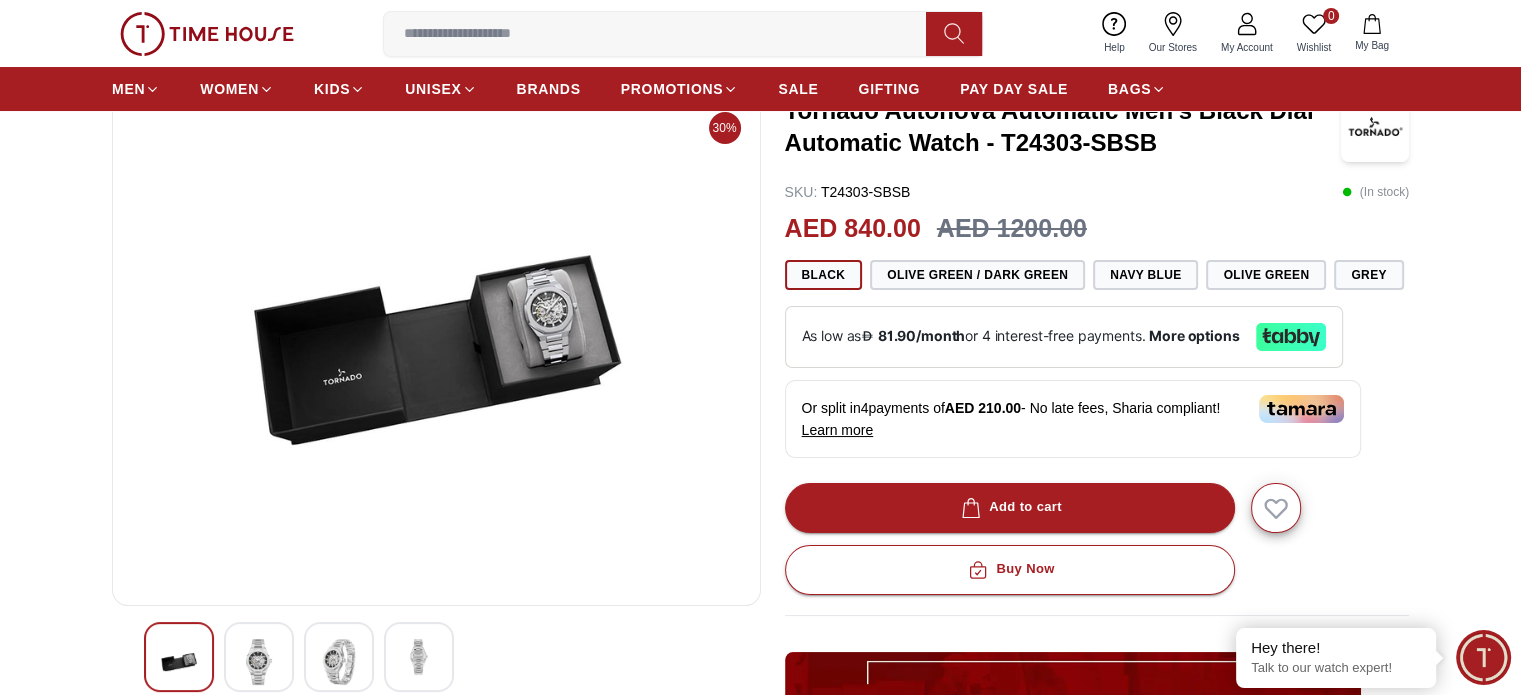 scroll, scrollTop: 200, scrollLeft: 0, axis: vertical 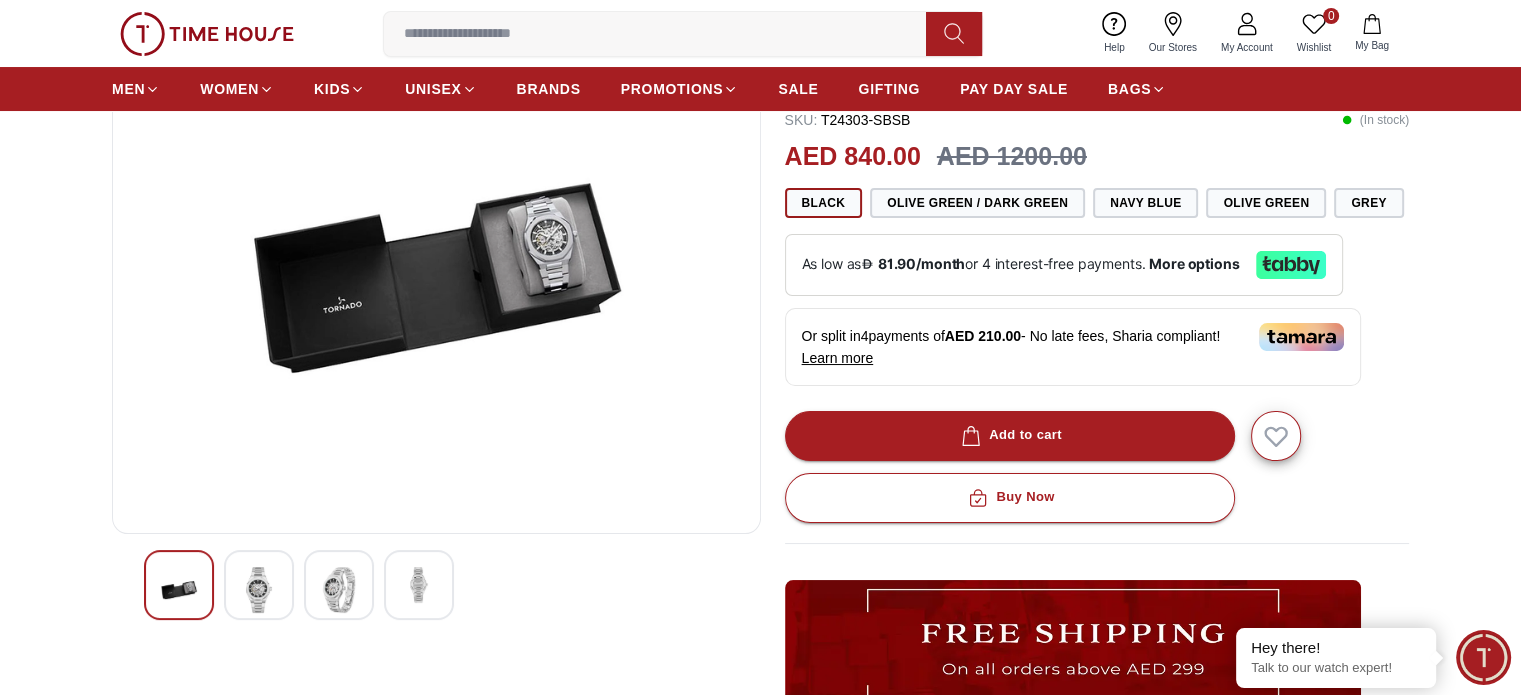 click at bounding box center (339, 585) 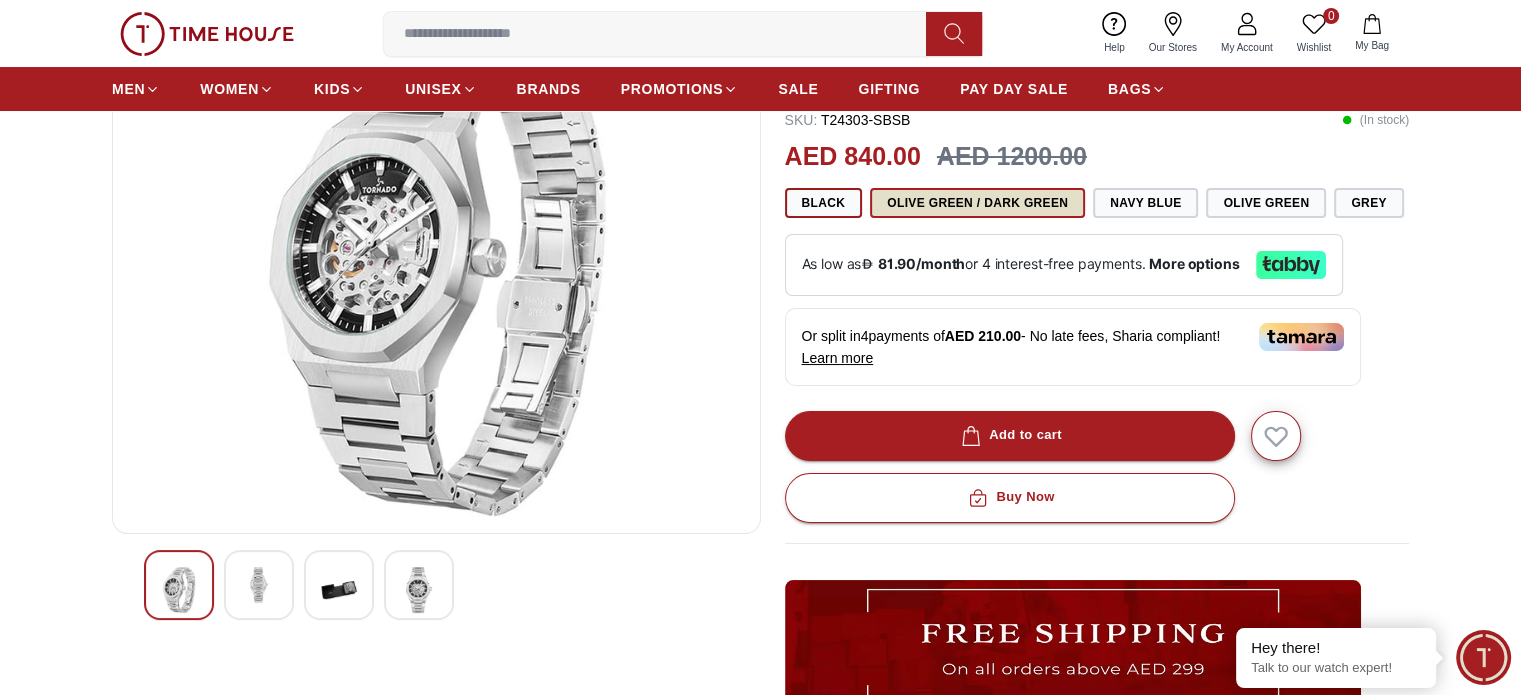 click on "Olive Green / Dark Green" at bounding box center [977, 203] 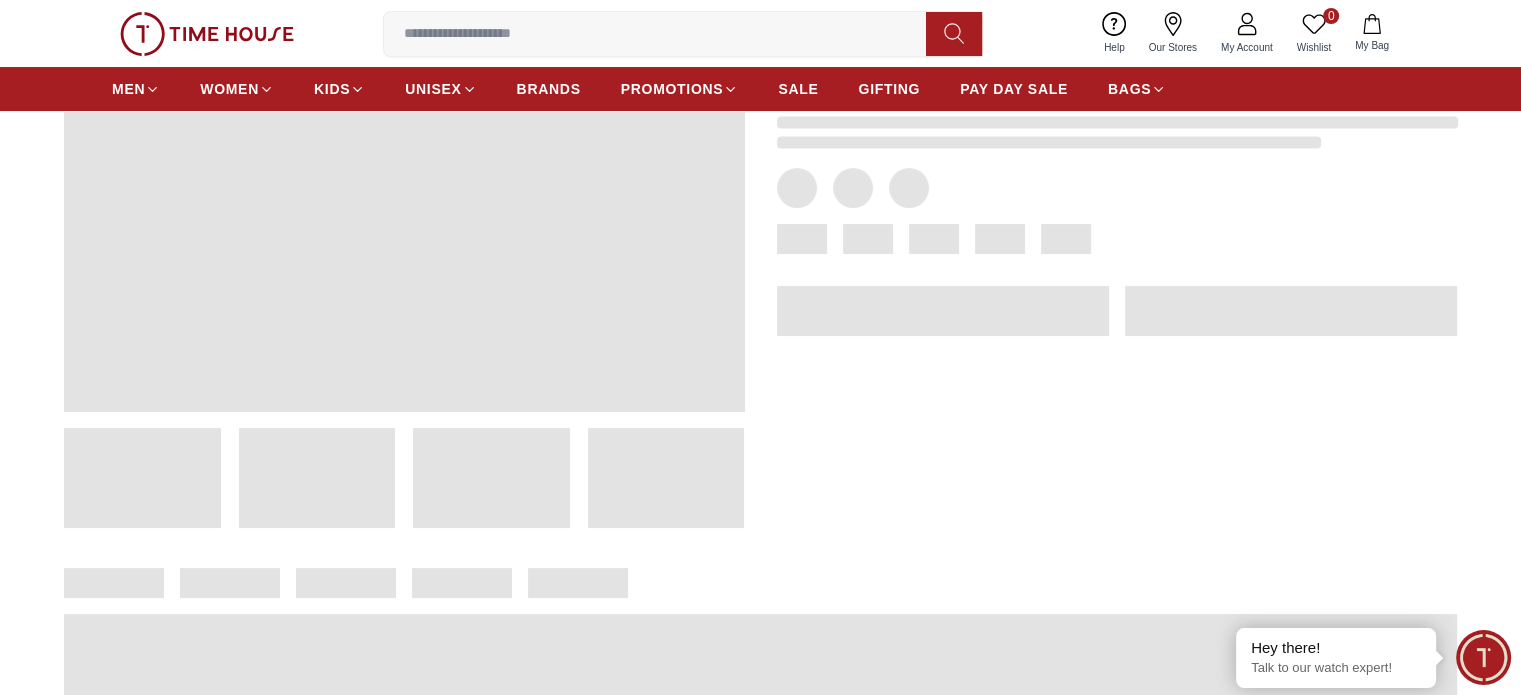 scroll, scrollTop: 0, scrollLeft: 0, axis: both 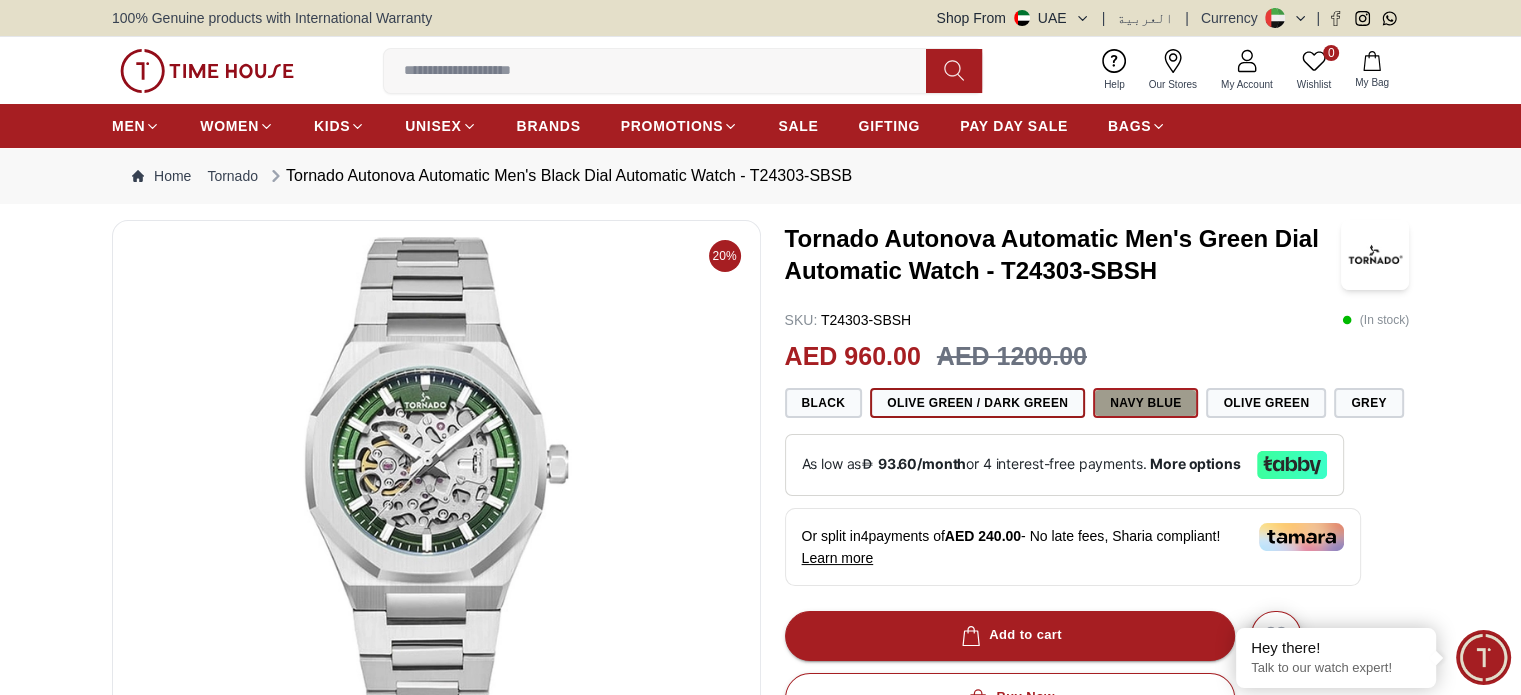 click on "Navy Blue" at bounding box center (1145, 403) 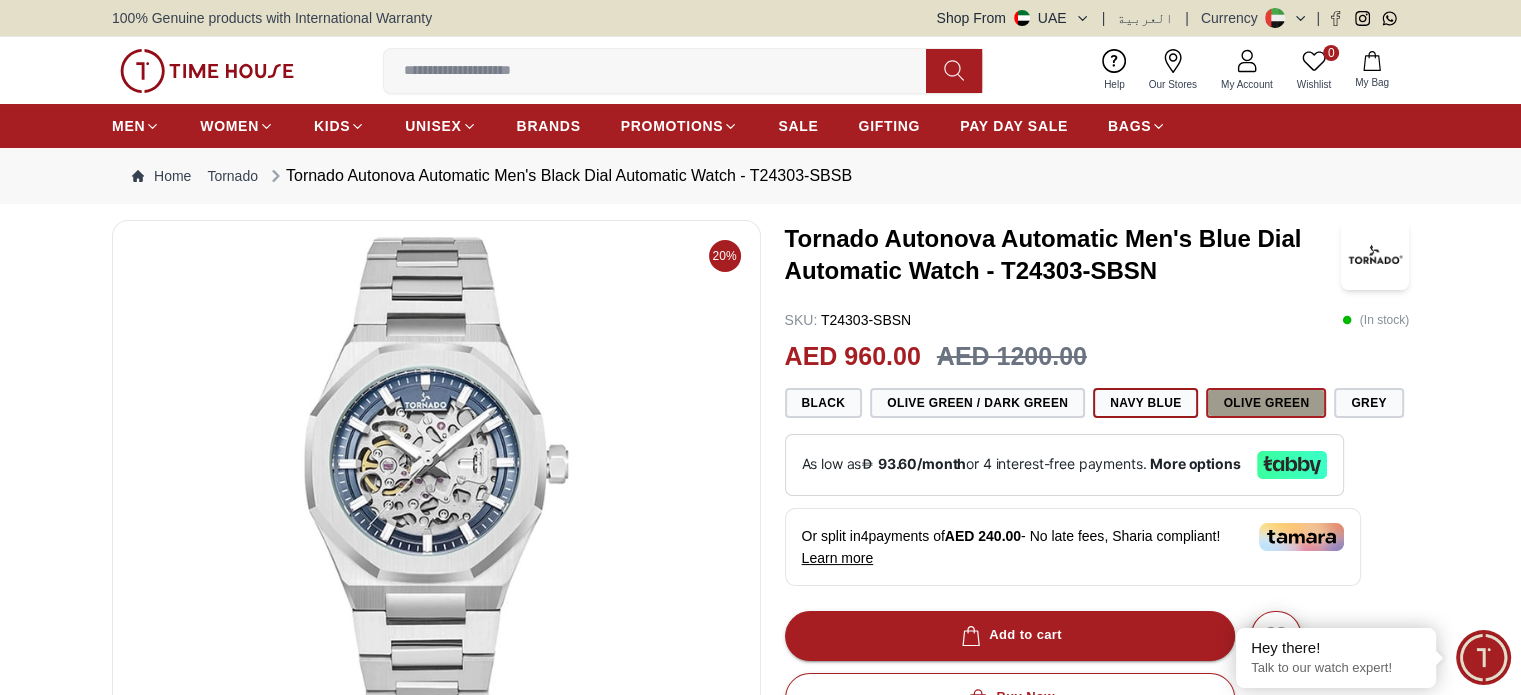 click on "Olive Green" at bounding box center [1266, 403] 